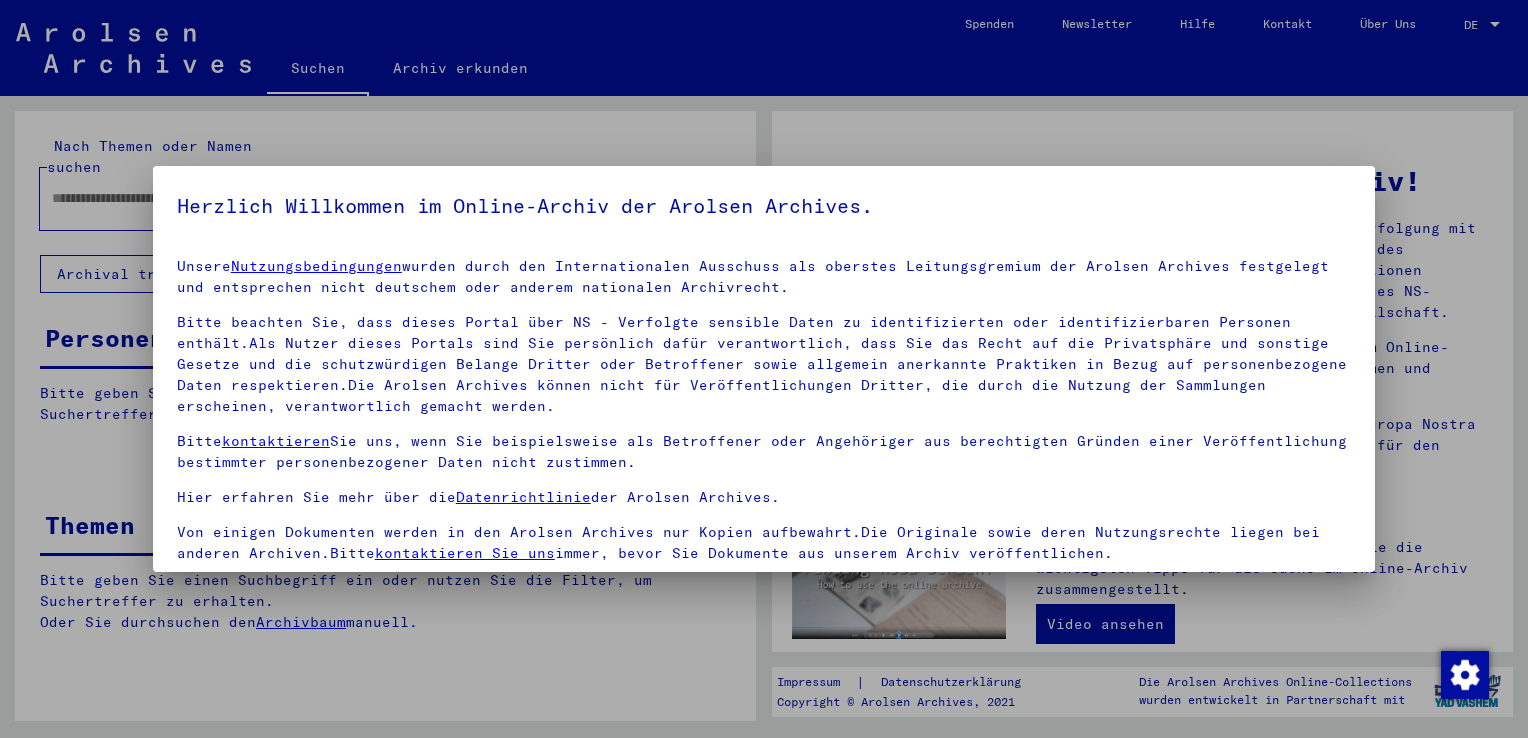 scroll, scrollTop: 0, scrollLeft: 0, axis: both 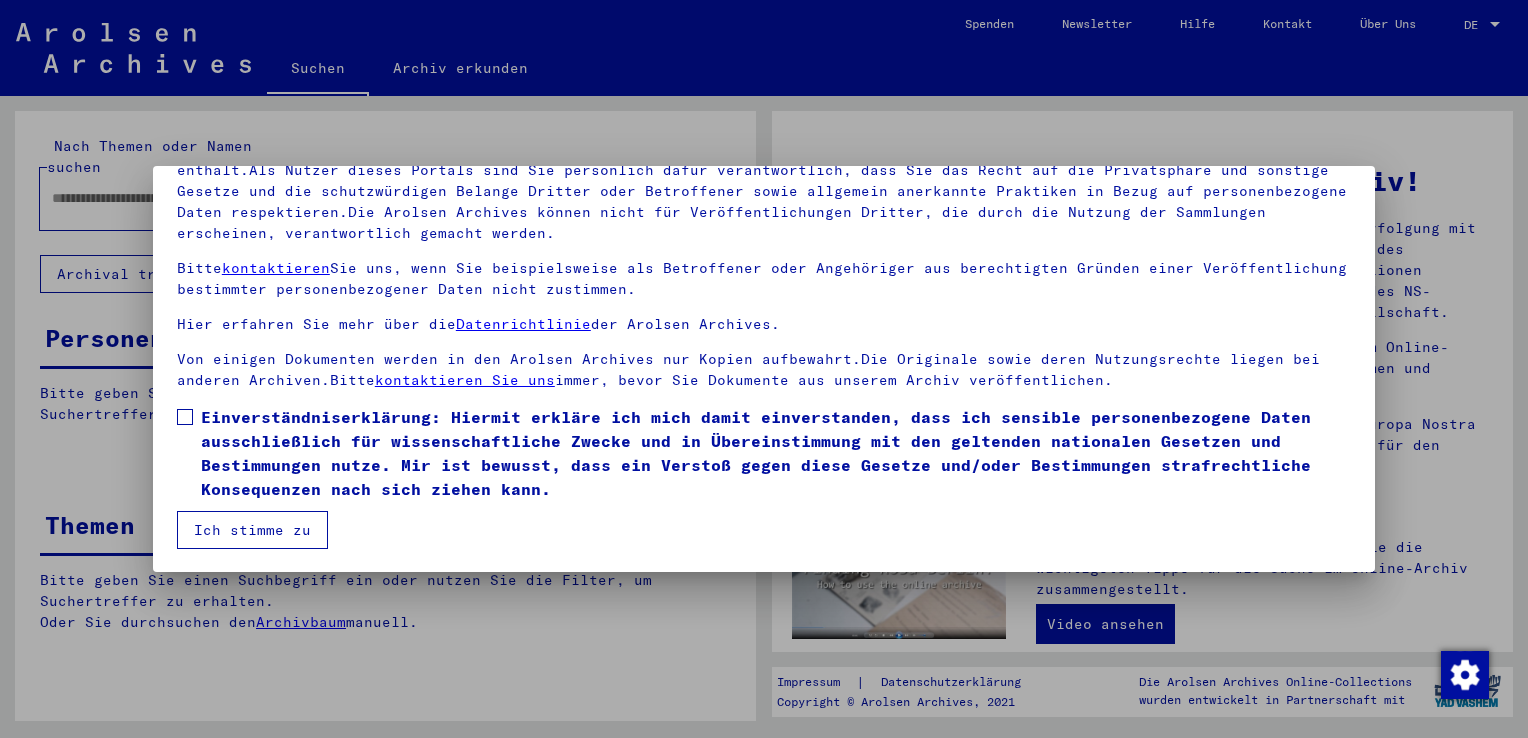 click on "Einverständniserklärung: Hiermit erkläre ich mich damit einverstanden, dass ich sensible personenbezogene Daten ausschließlich für wissenschaftliche Zwecke und in Übereinstimmung mit den geltenden nationalen Gesetzen und Bestimmungen nutze. Mir ist bewusst, dass ein Verstoß gegen diese Gesetze und/oder Bestimmungen strafrechtliche Konsequenzen nach sich ziehen kann." at bounding box center (776, 453) 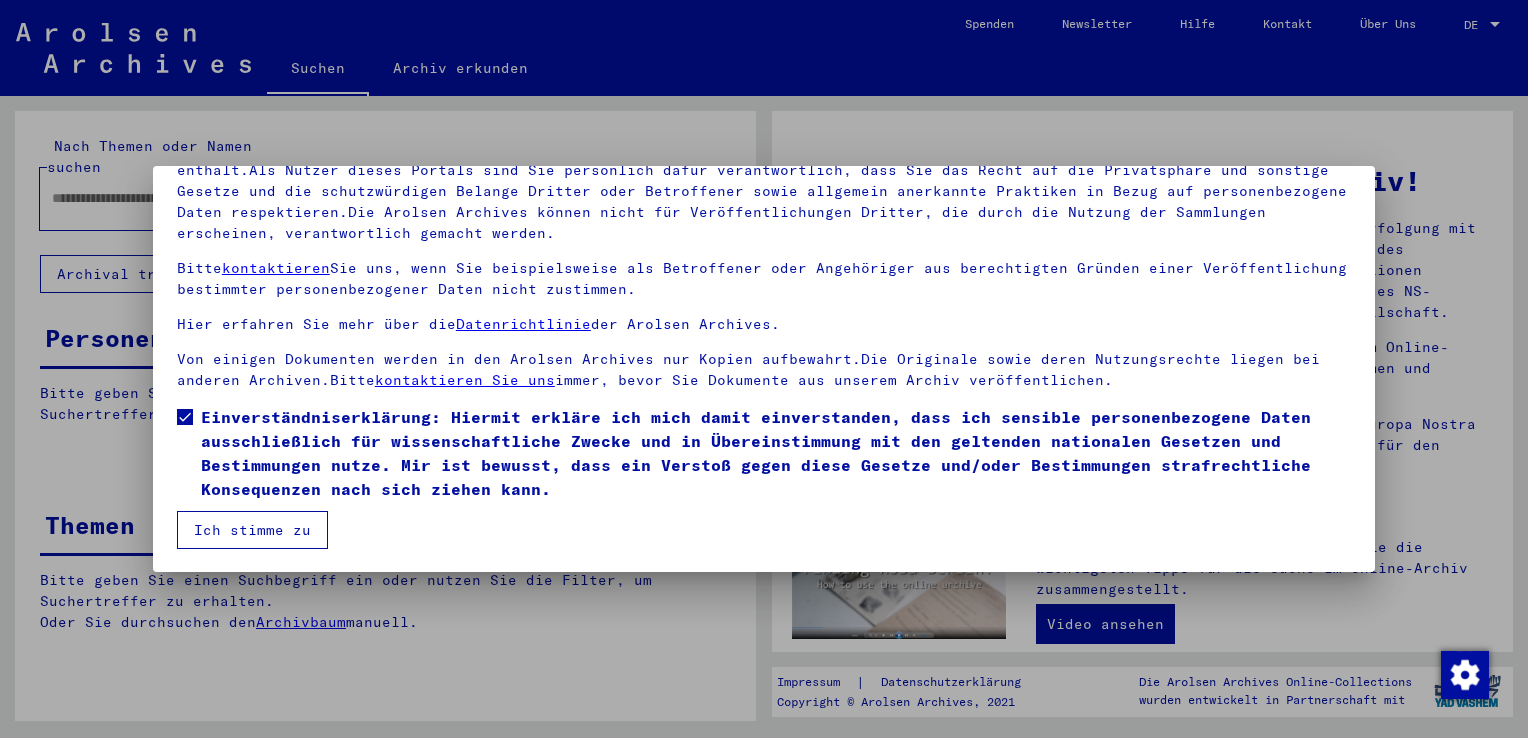 click on "Ich stimme zu" at bounding box center (252, 530) 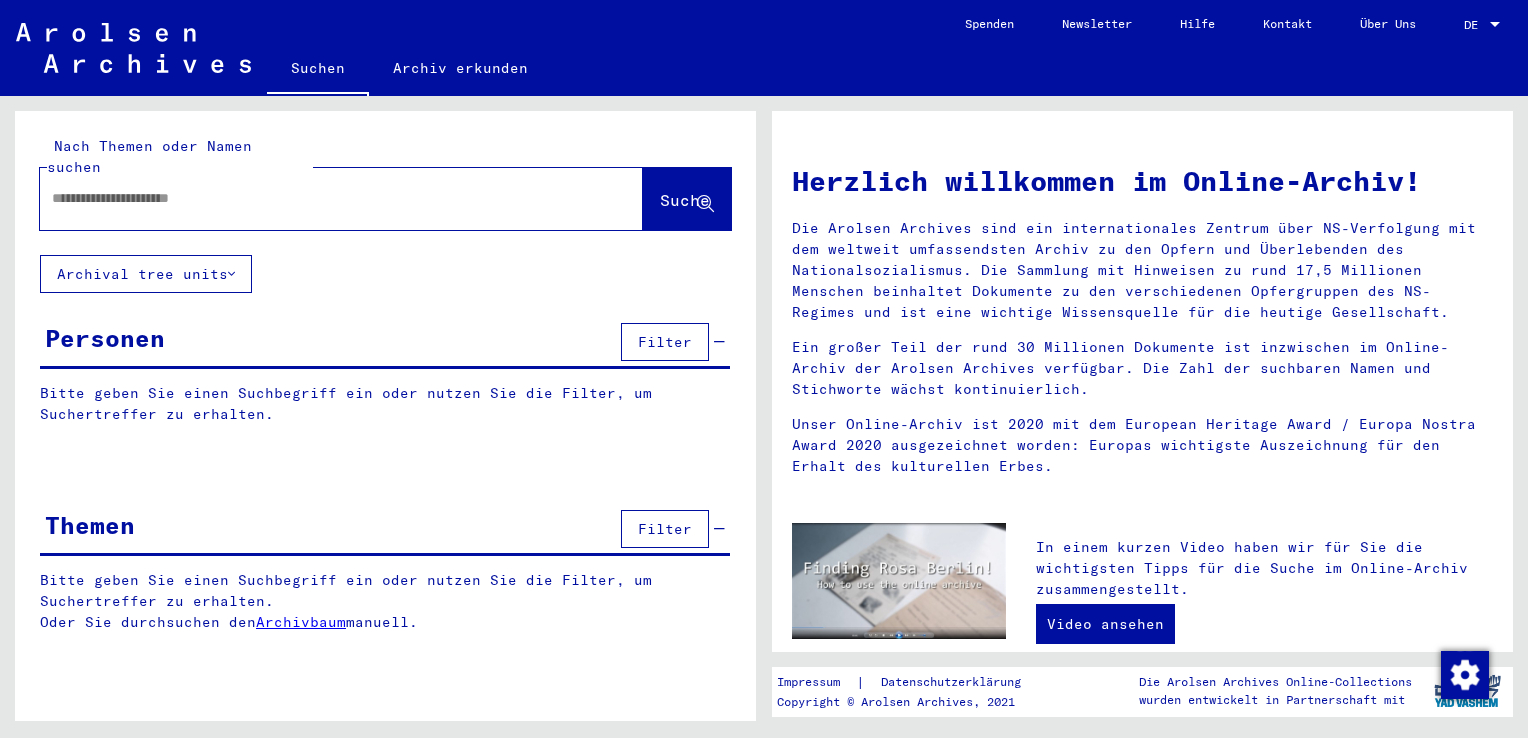 click at bounding box center [341, 199] 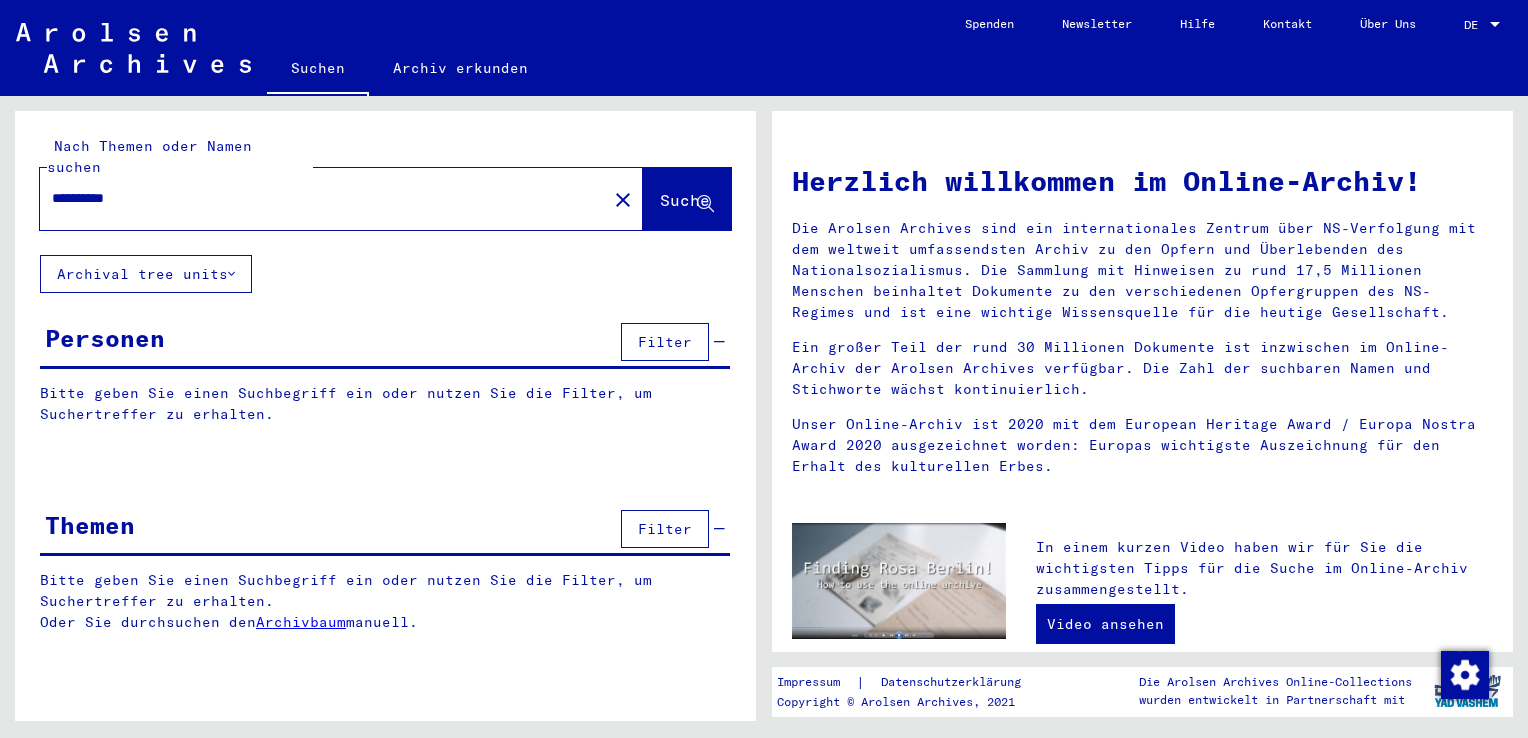 type on "**********" 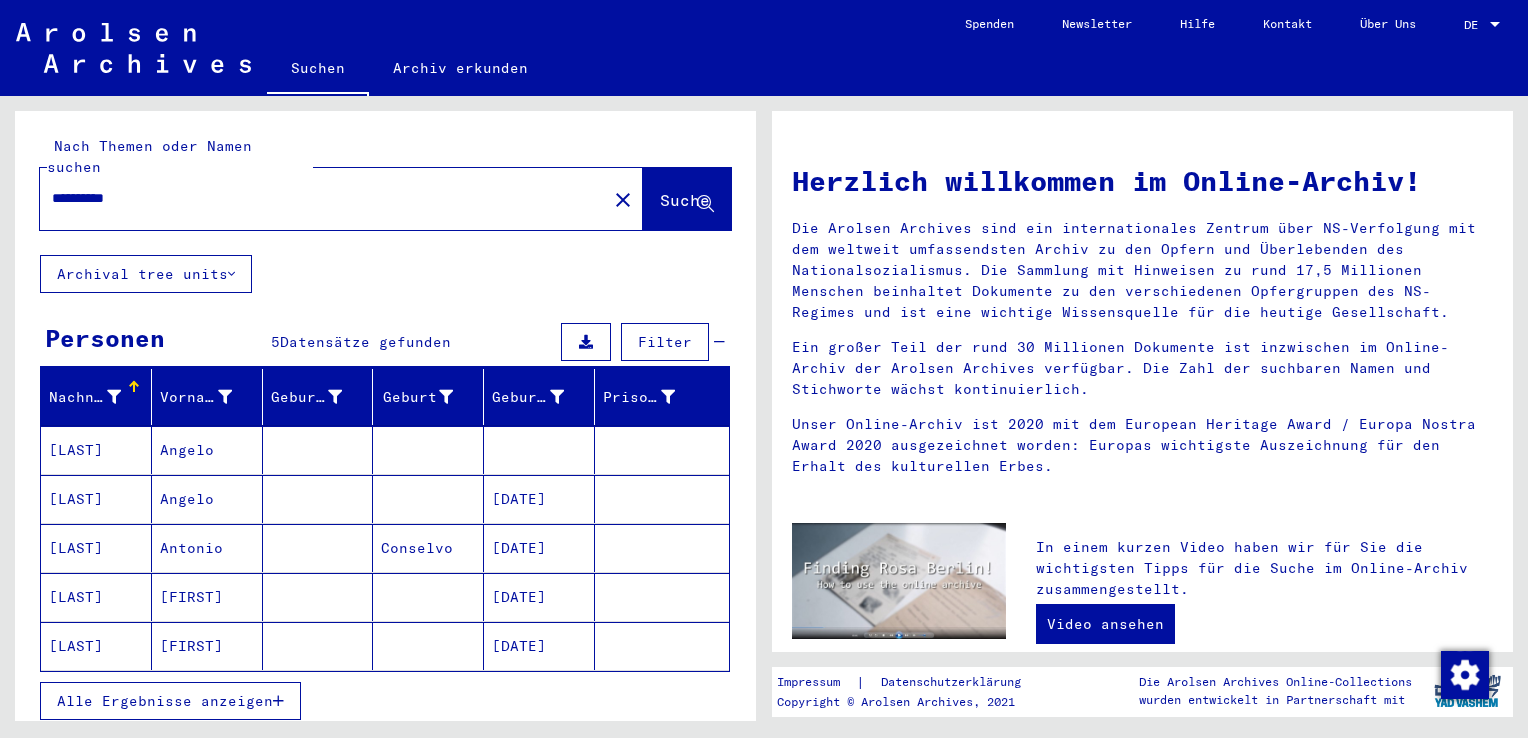 click at bounding box center [318, 450] 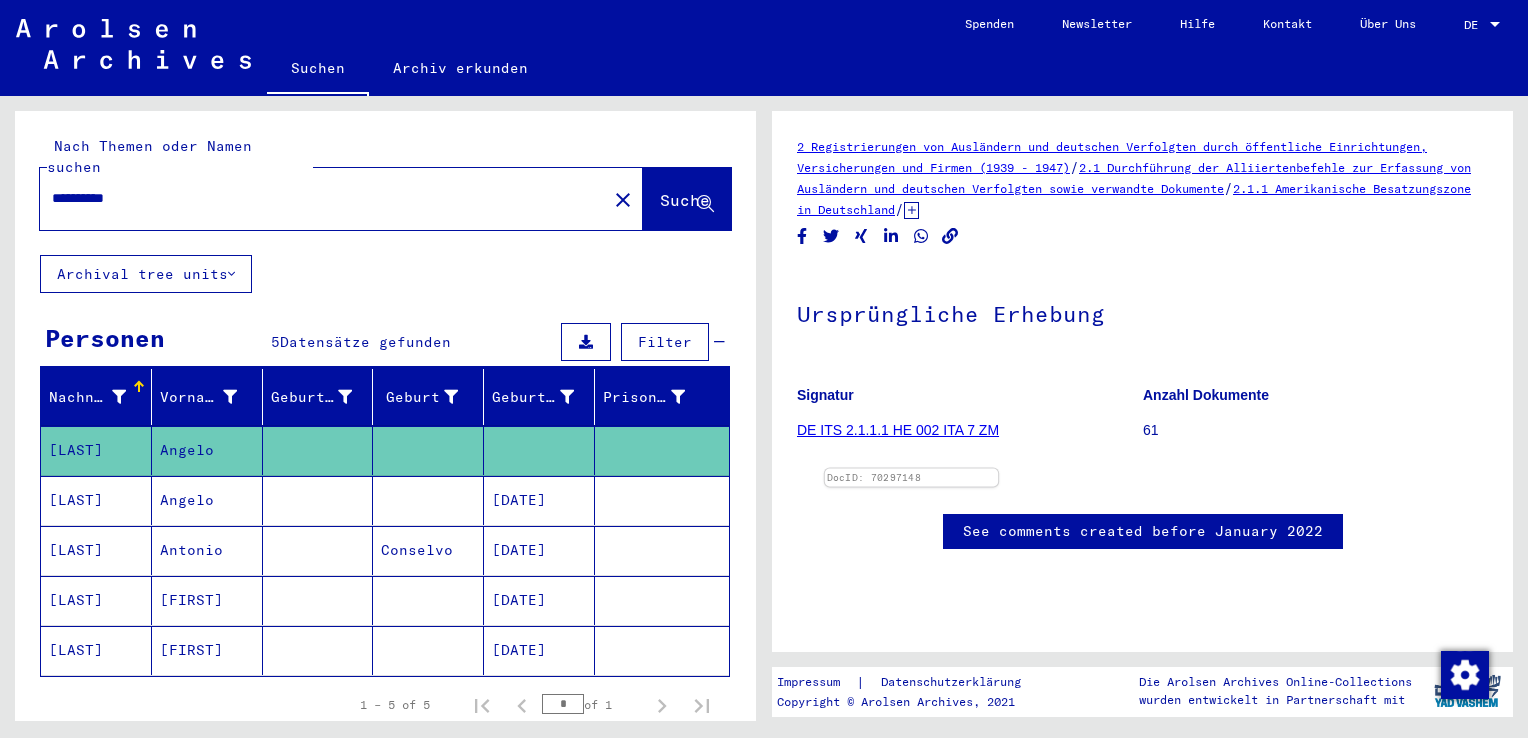 scroll, scrollTop: 400, scrollLeft: 0, axis: vertical 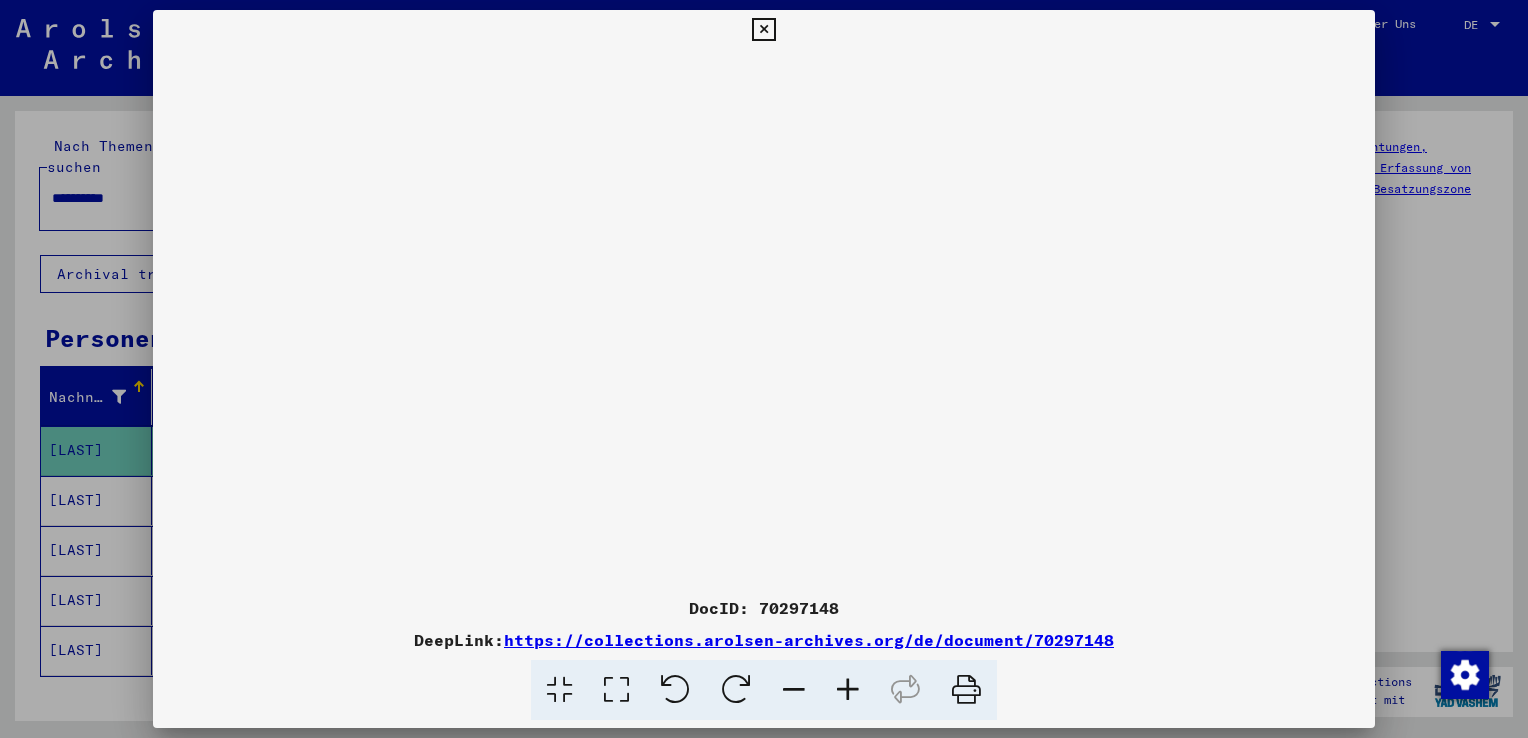 click at bounding box center (848, 690) 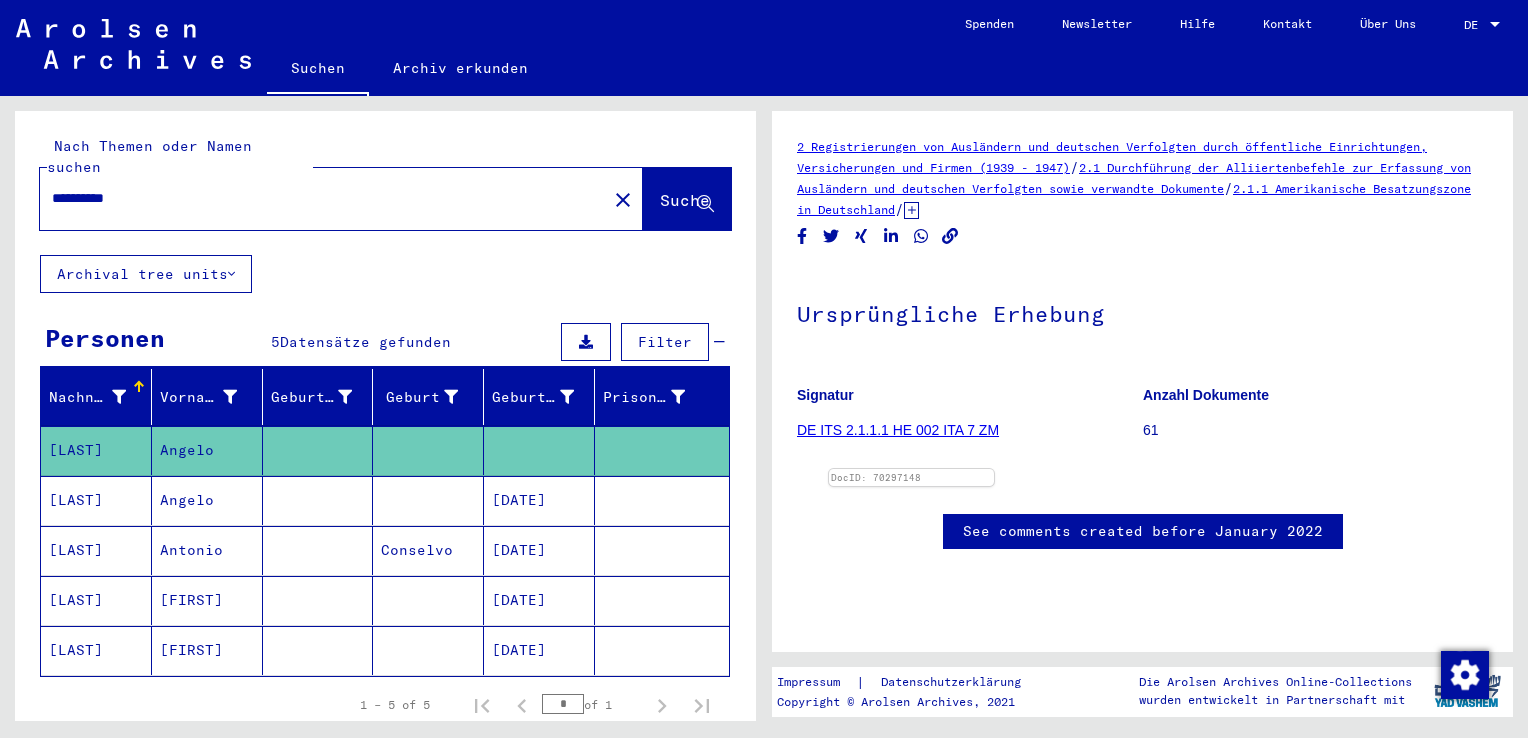 click at bounding box center (428, 450) 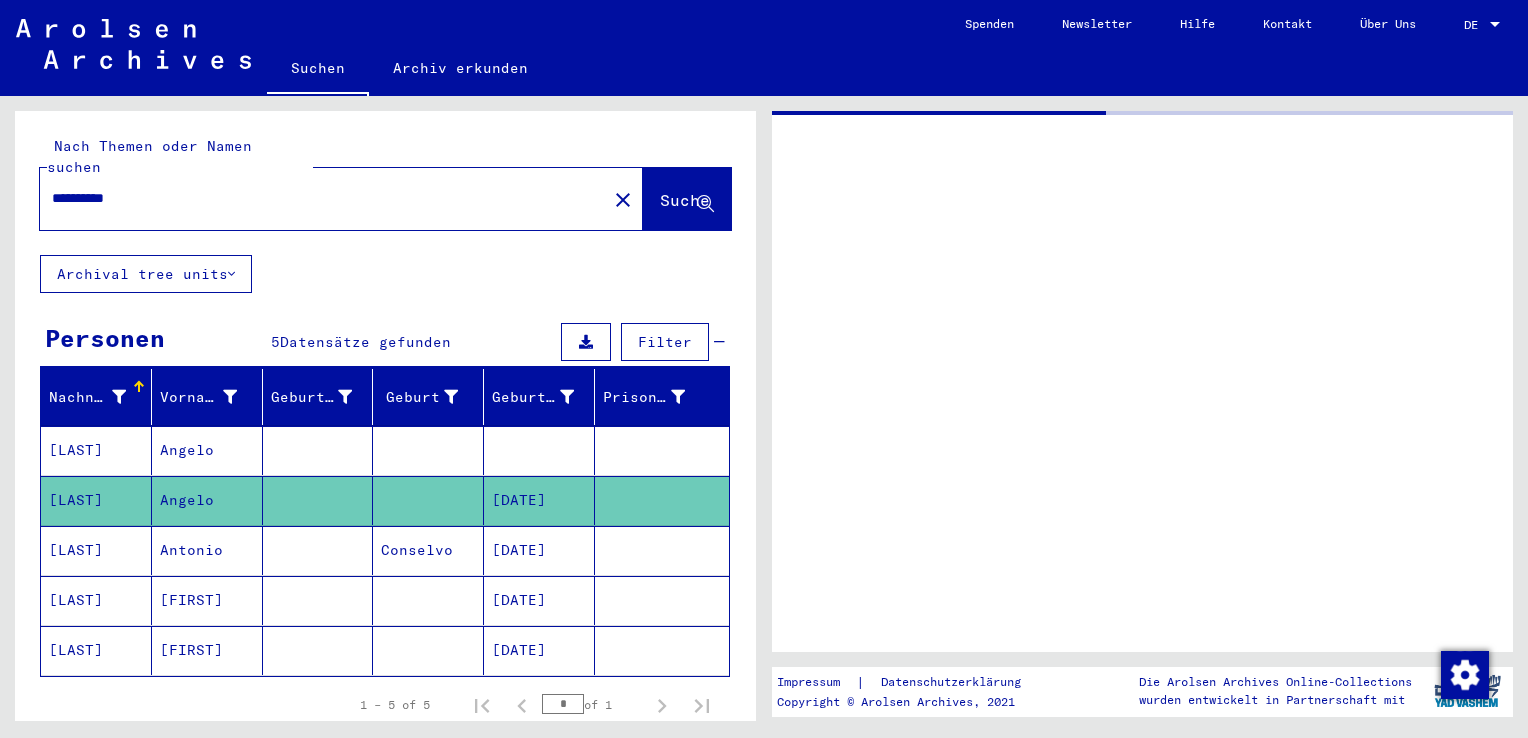 scroll, scrollTop: 0, scrollLeft: 0, axis: both 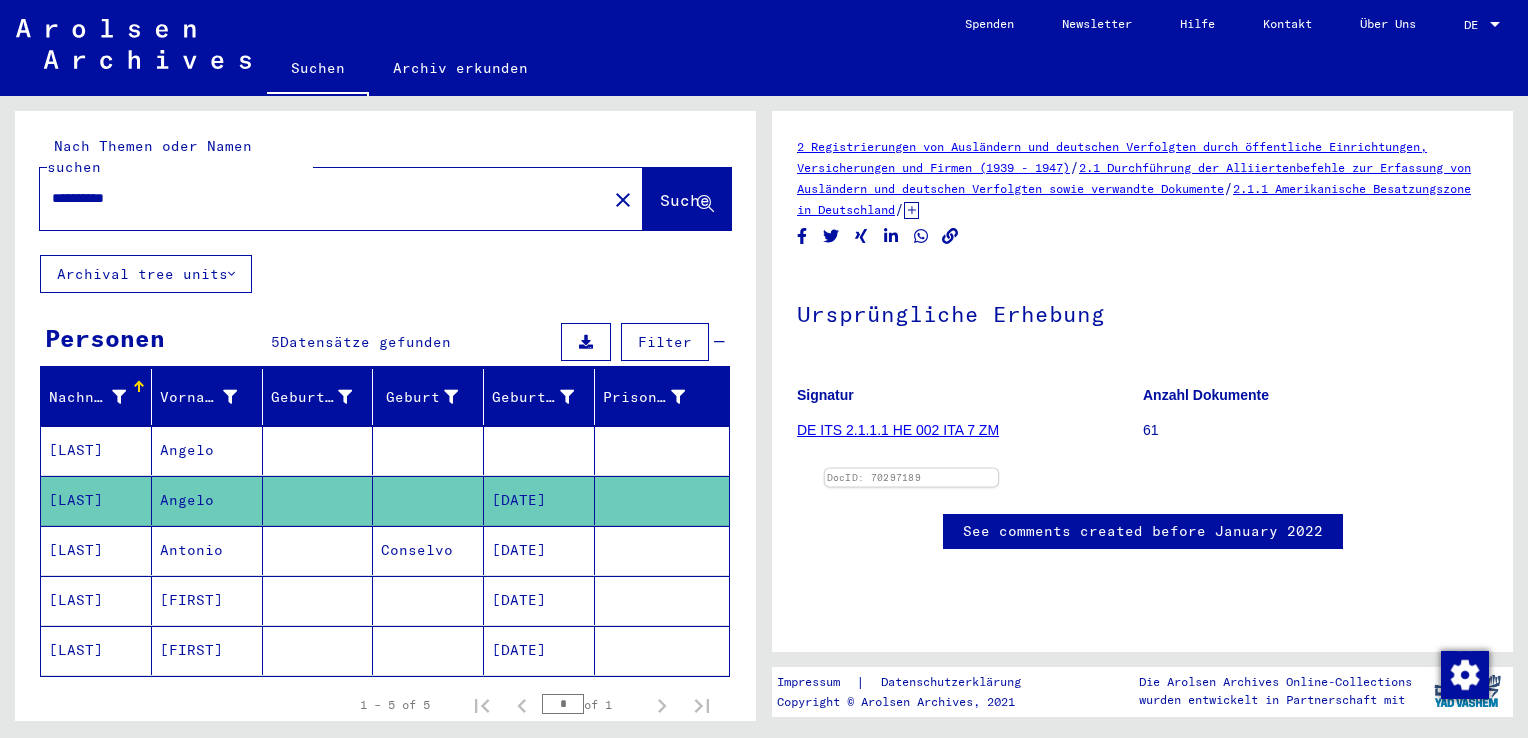 click at bounding box center (912, 469) 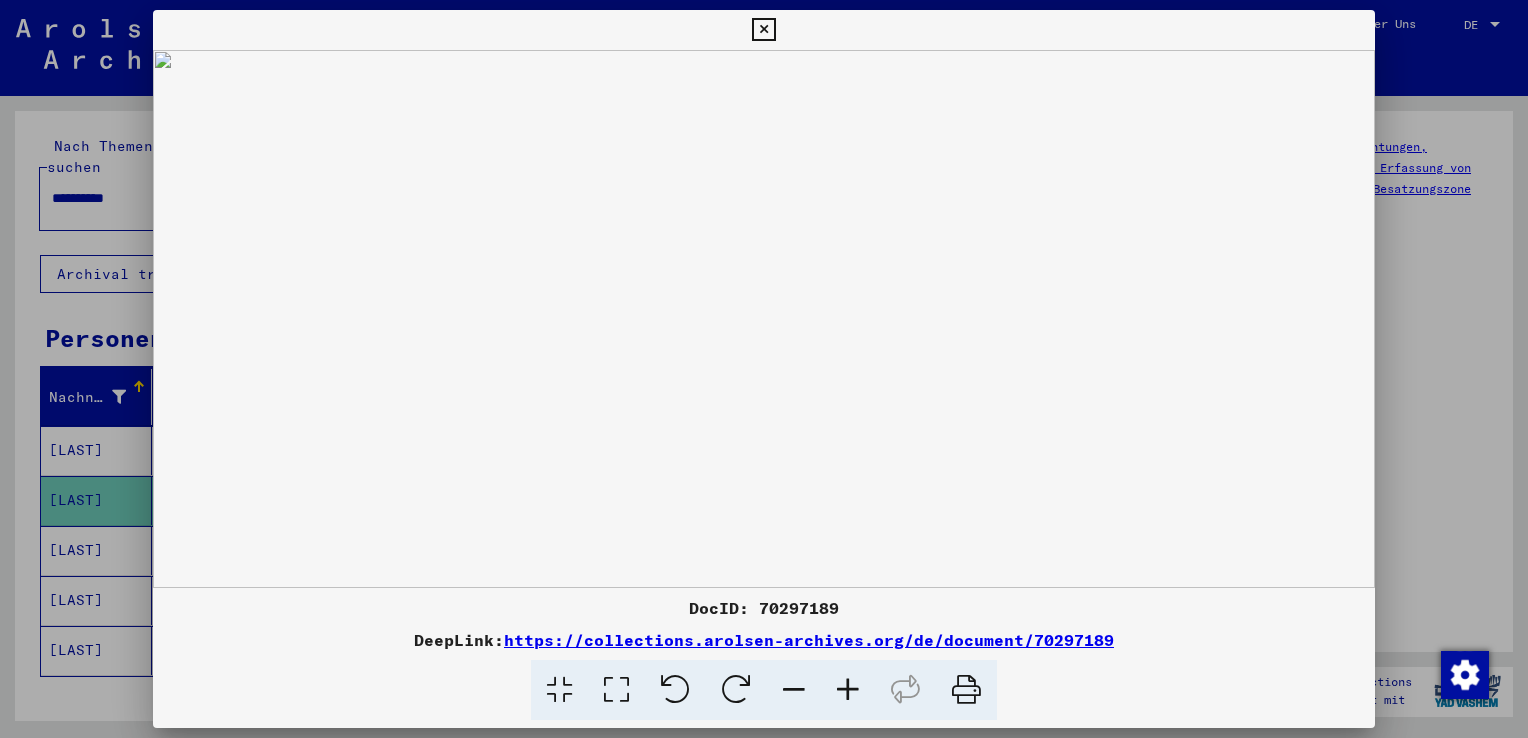 click at bounding box center [848, 690] 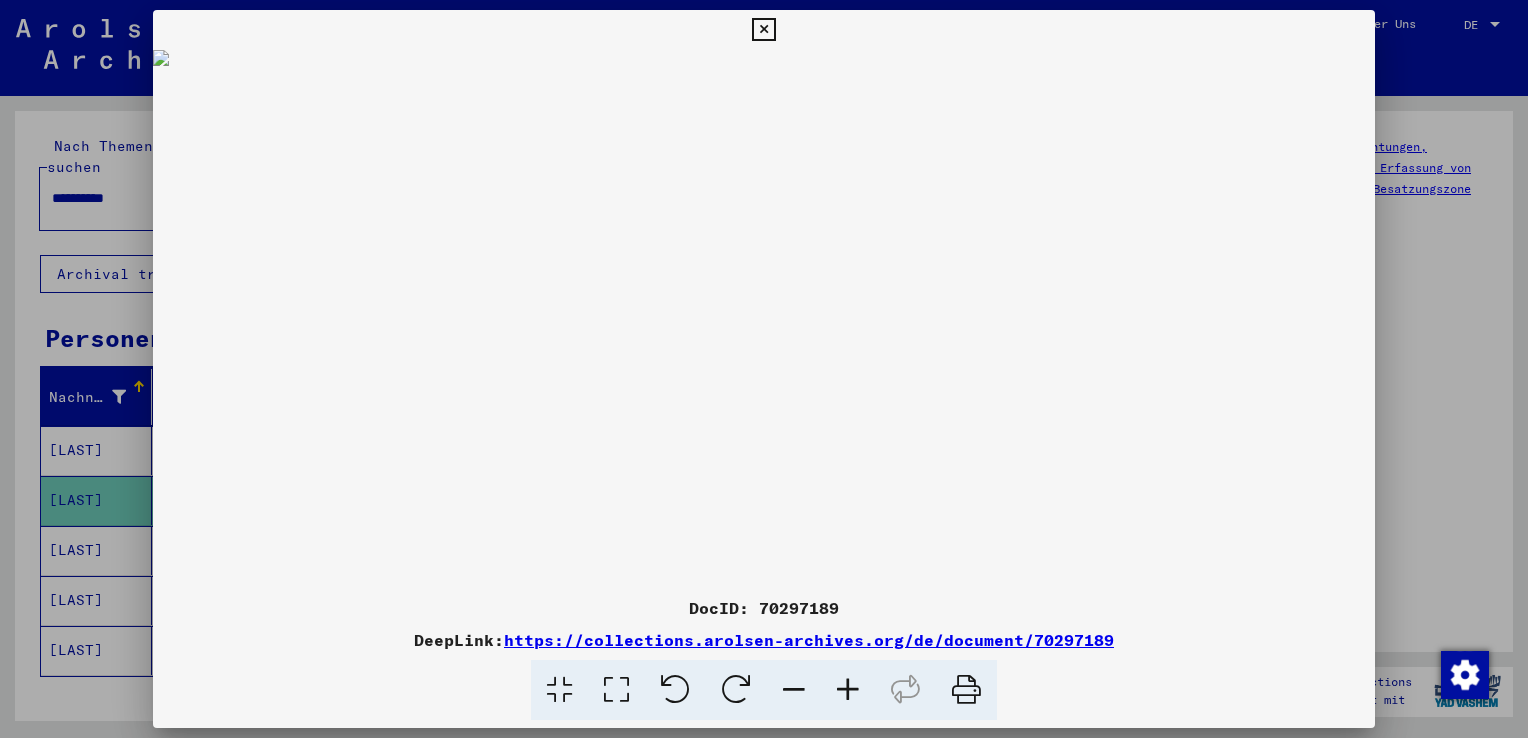 click at bounding box center (848, 690) 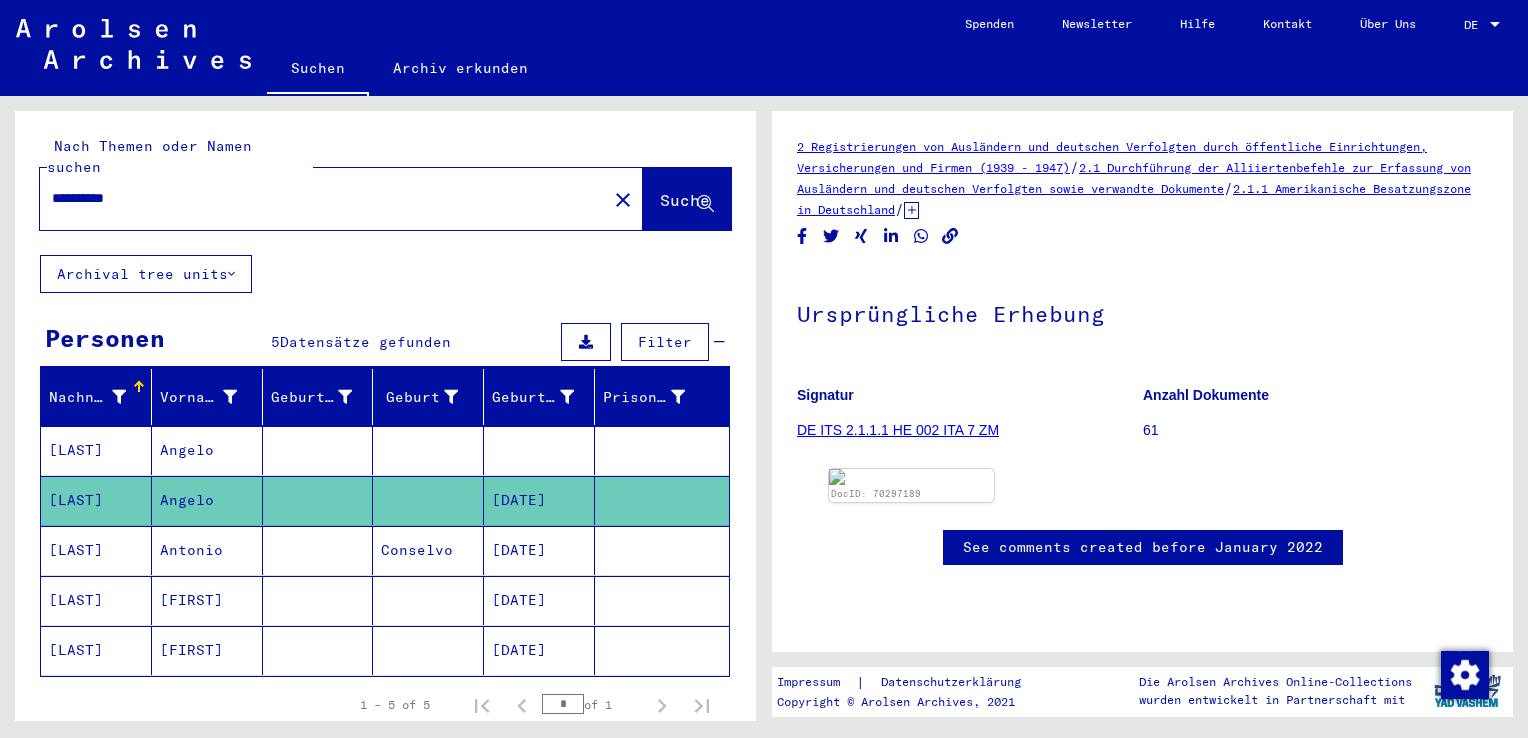 click at bounding box center [662, 450] 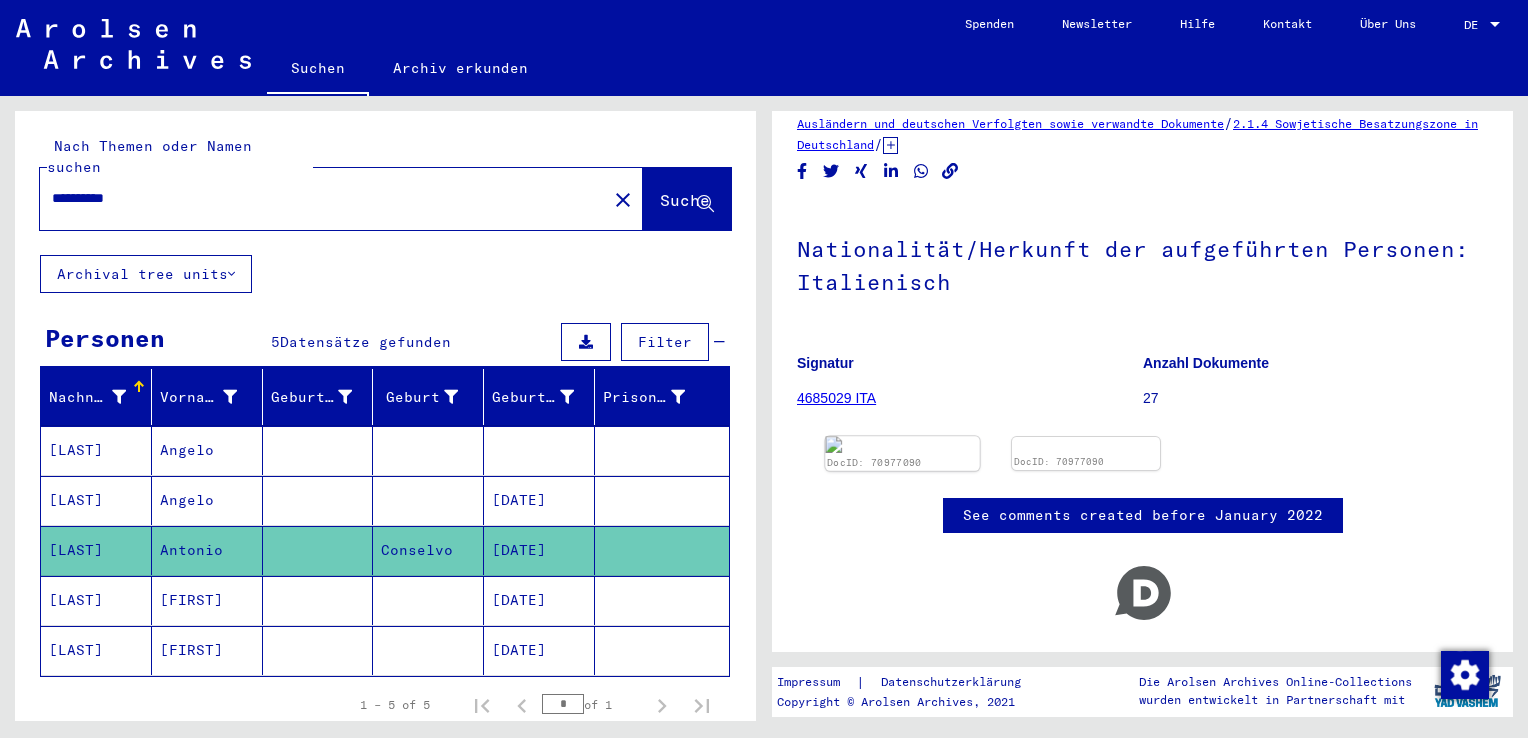 scroll, scrollTop: 100, scrollLeft: 0, axis: vertical 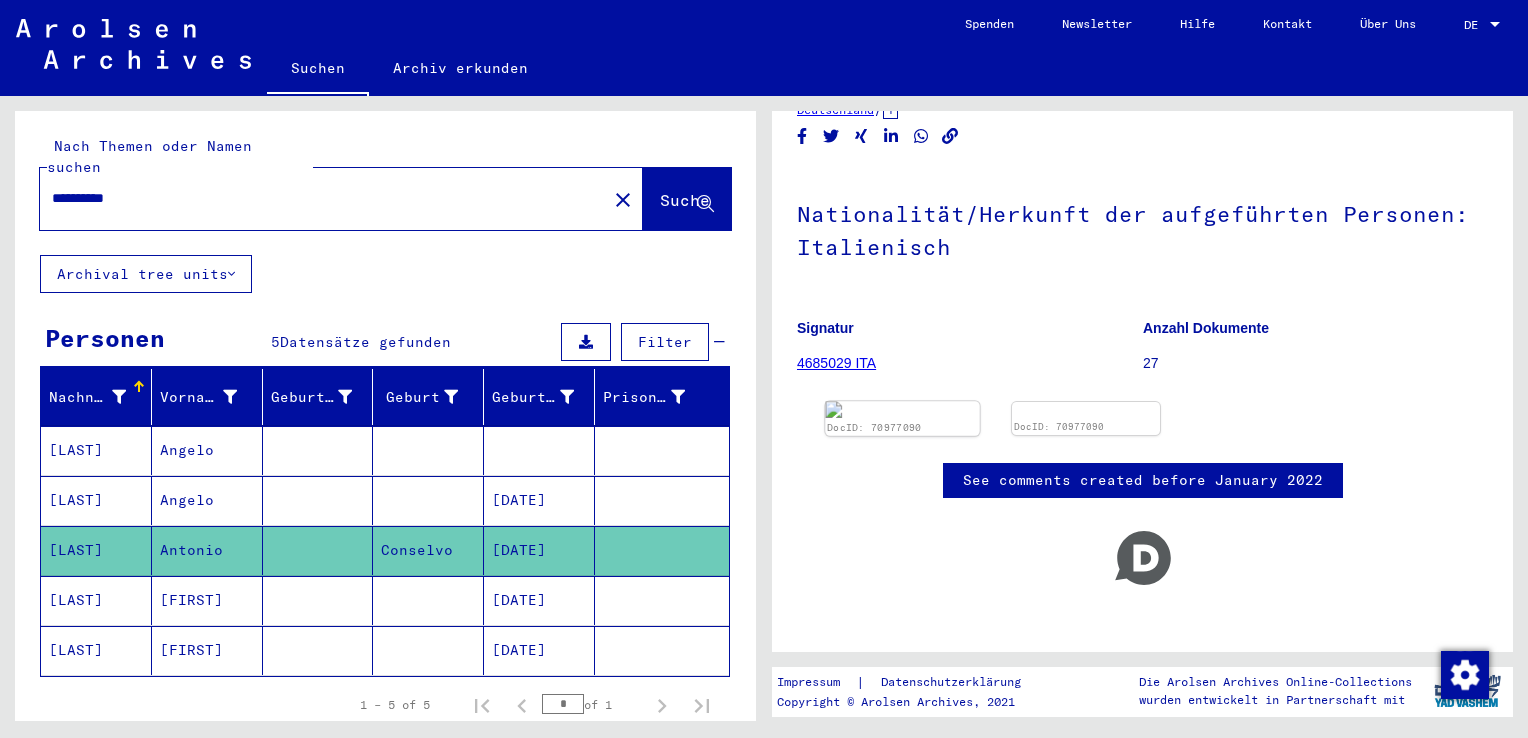 click at bounding box center (902, 409) 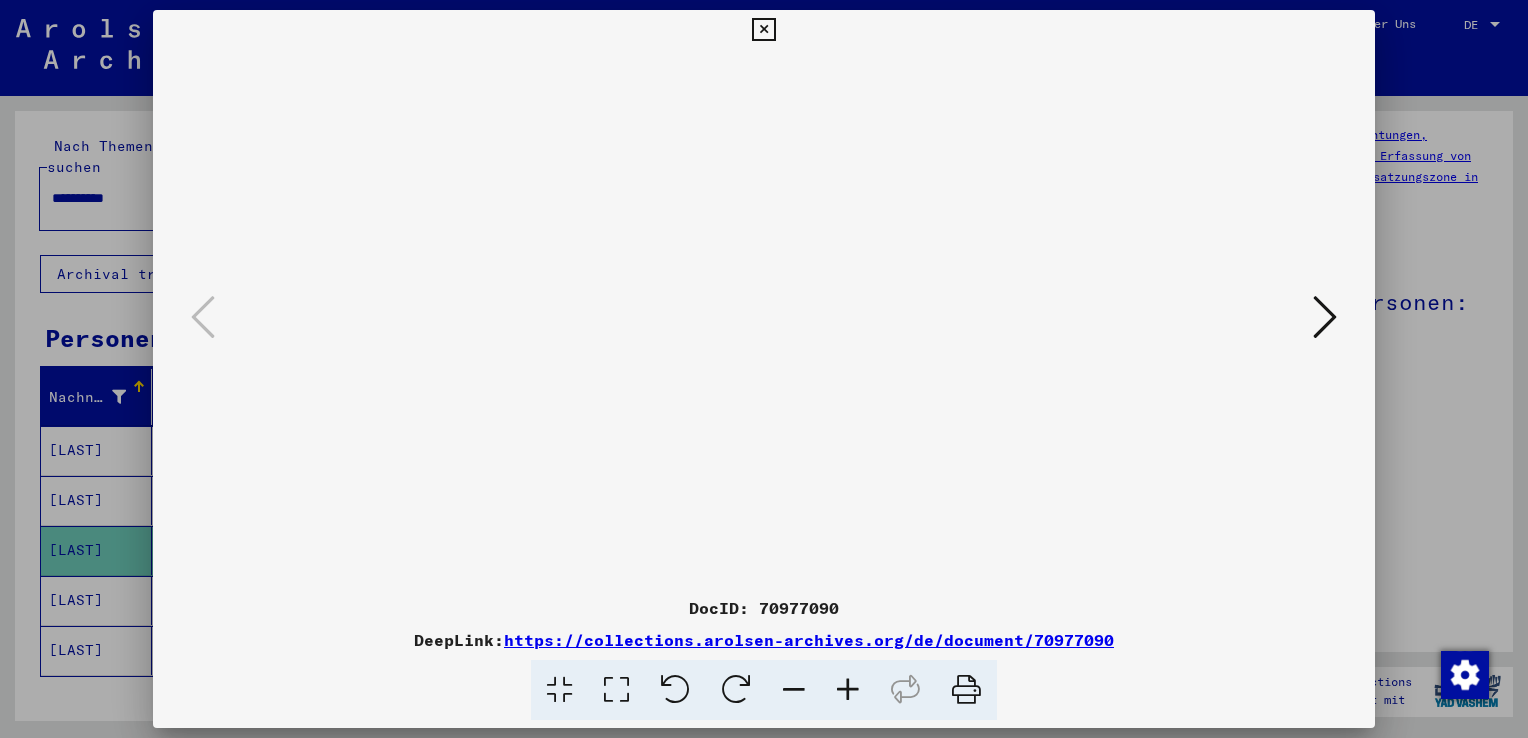 scroll, scrollTop: 0, scrollLeft: 0, axis: both 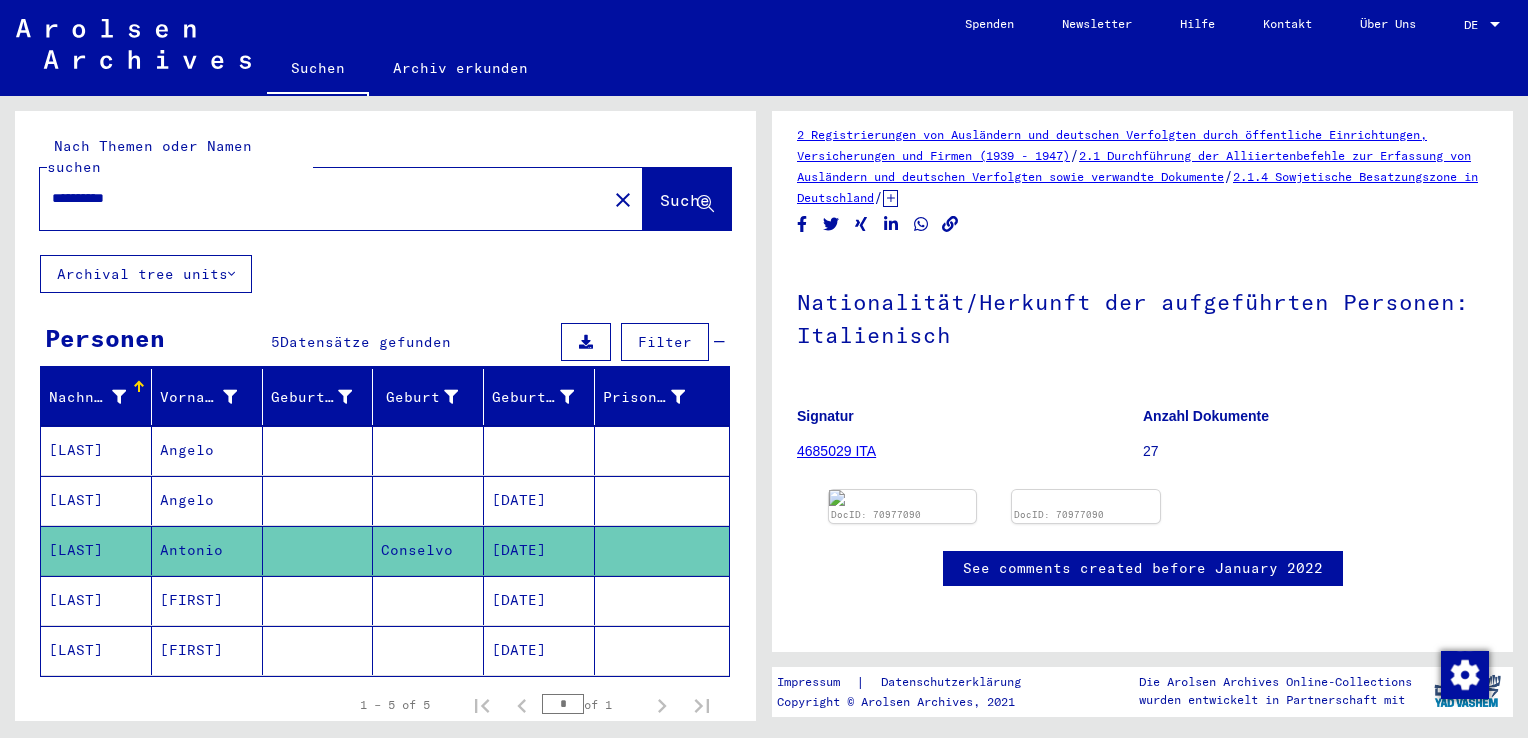 click on "[DATE]" at bounding box center (539, 450) 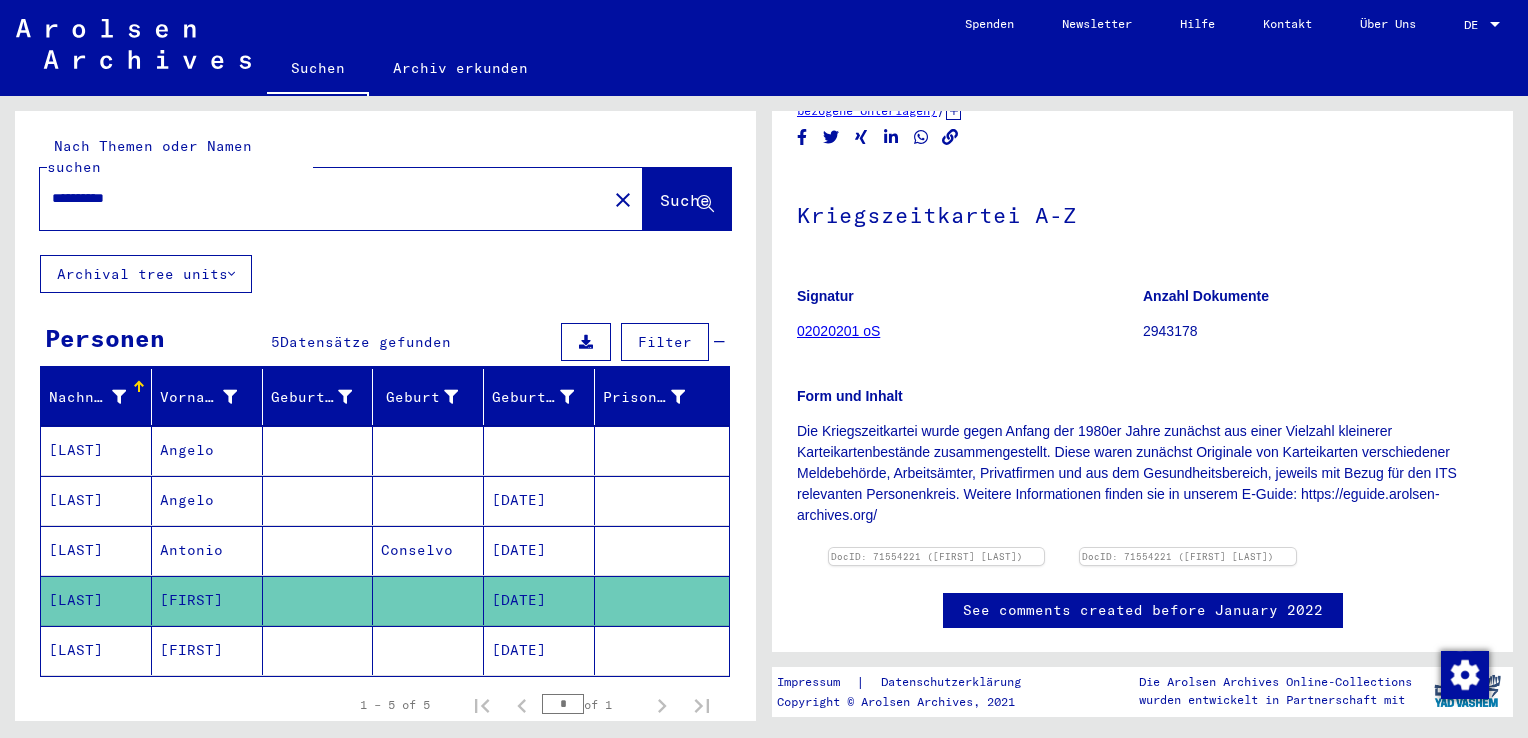 scroll, scrollTop: 300, scrollLeft: 0, axis: vertical 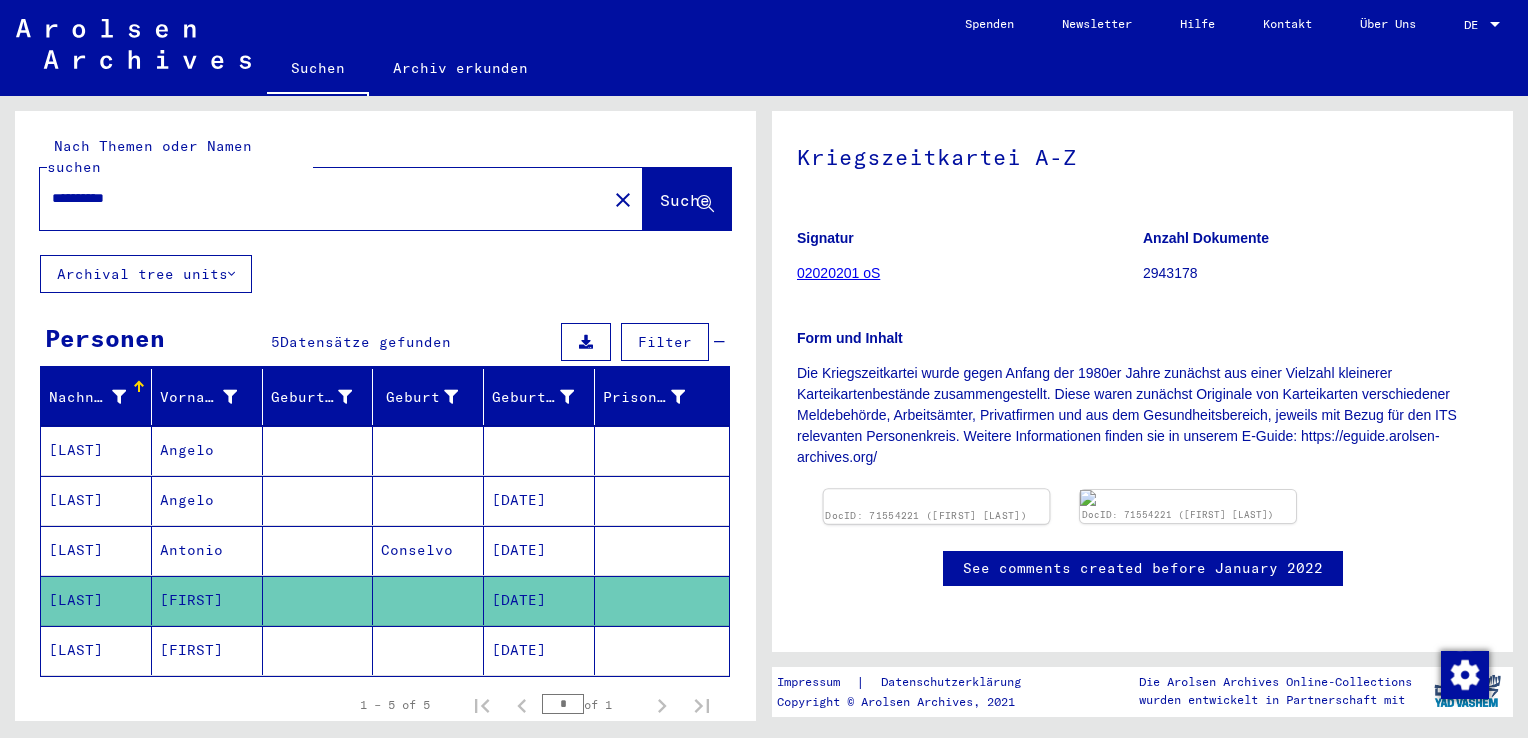 click at bounding box center [937, 497] 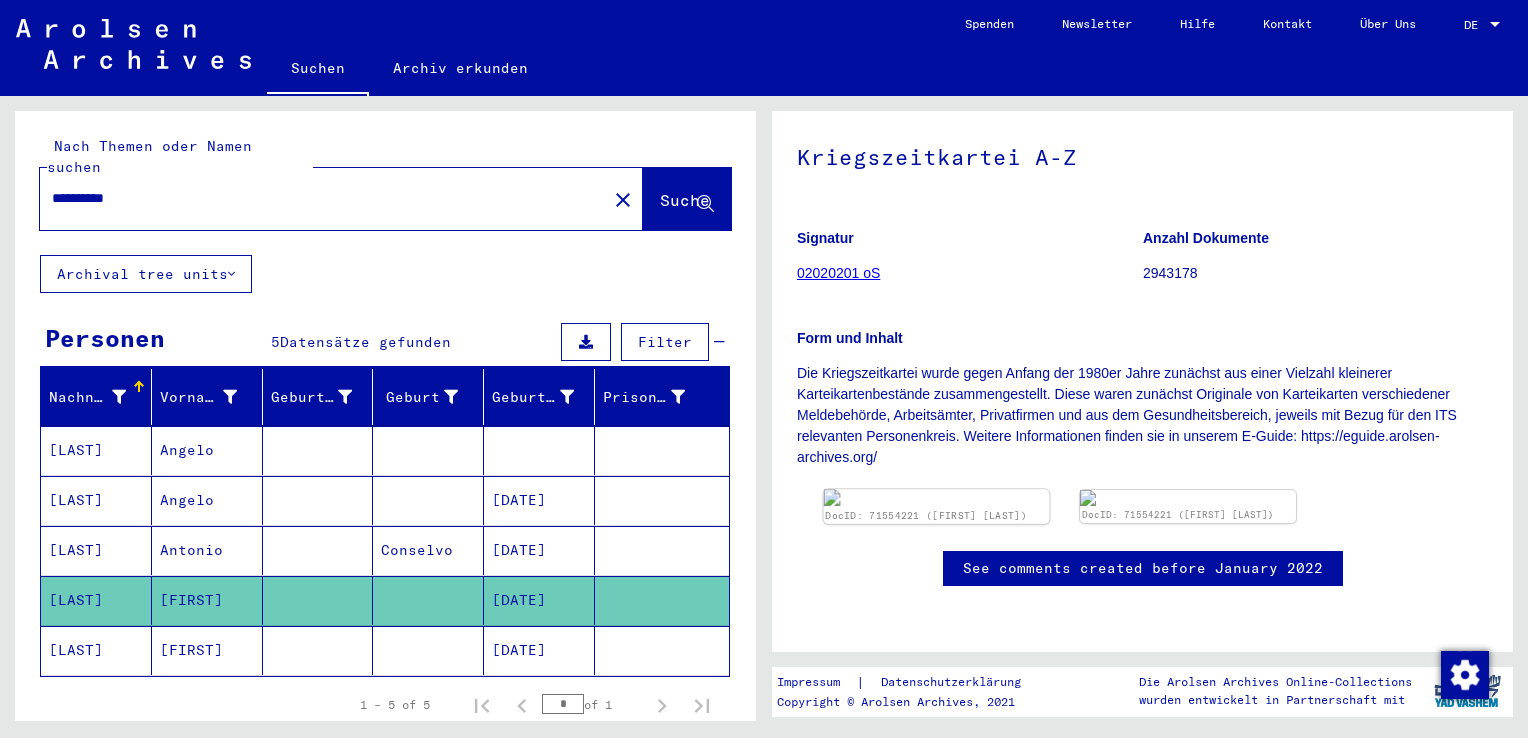 scroll, scrollTop: 0, scrollLeft: 0, axis: both 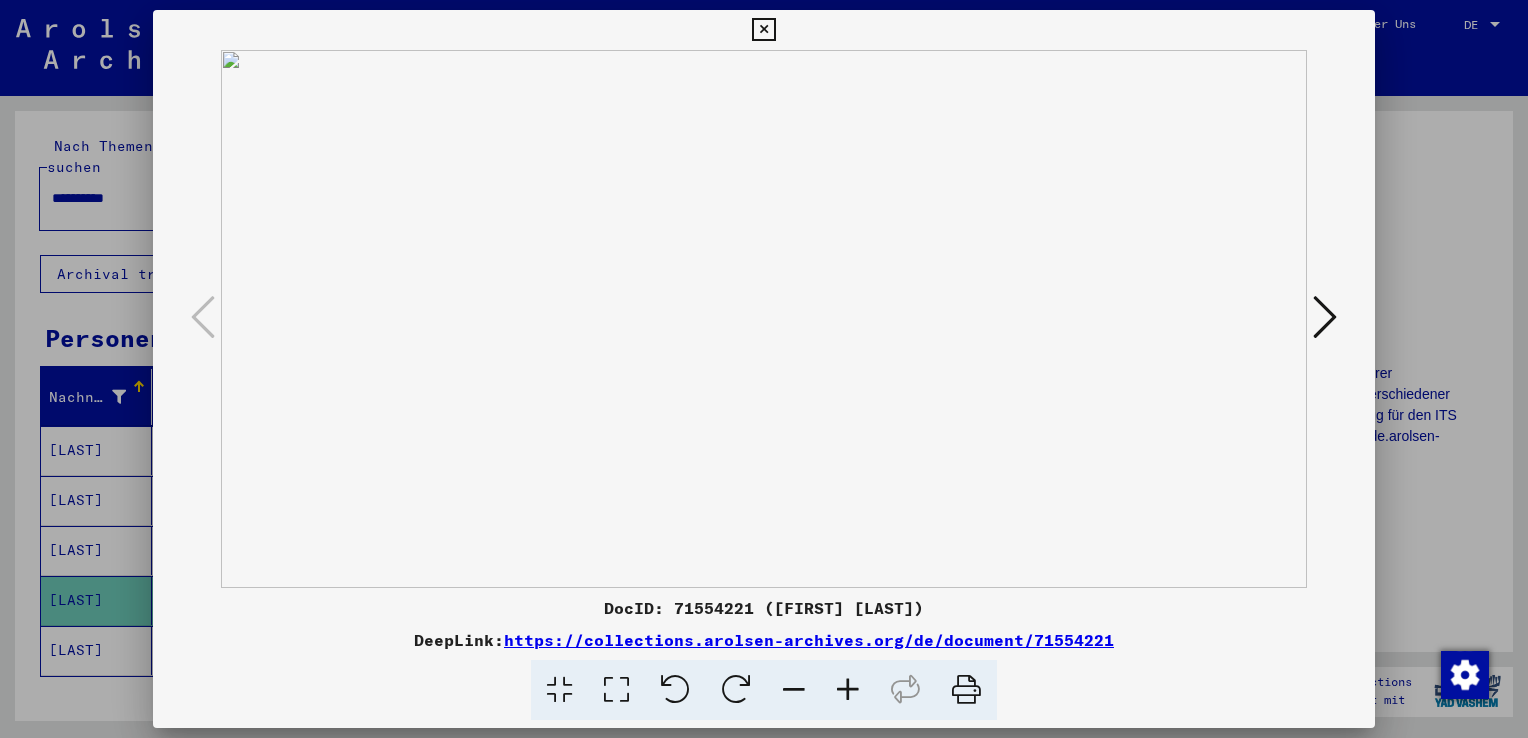 click at bounding box center (1325, 317) 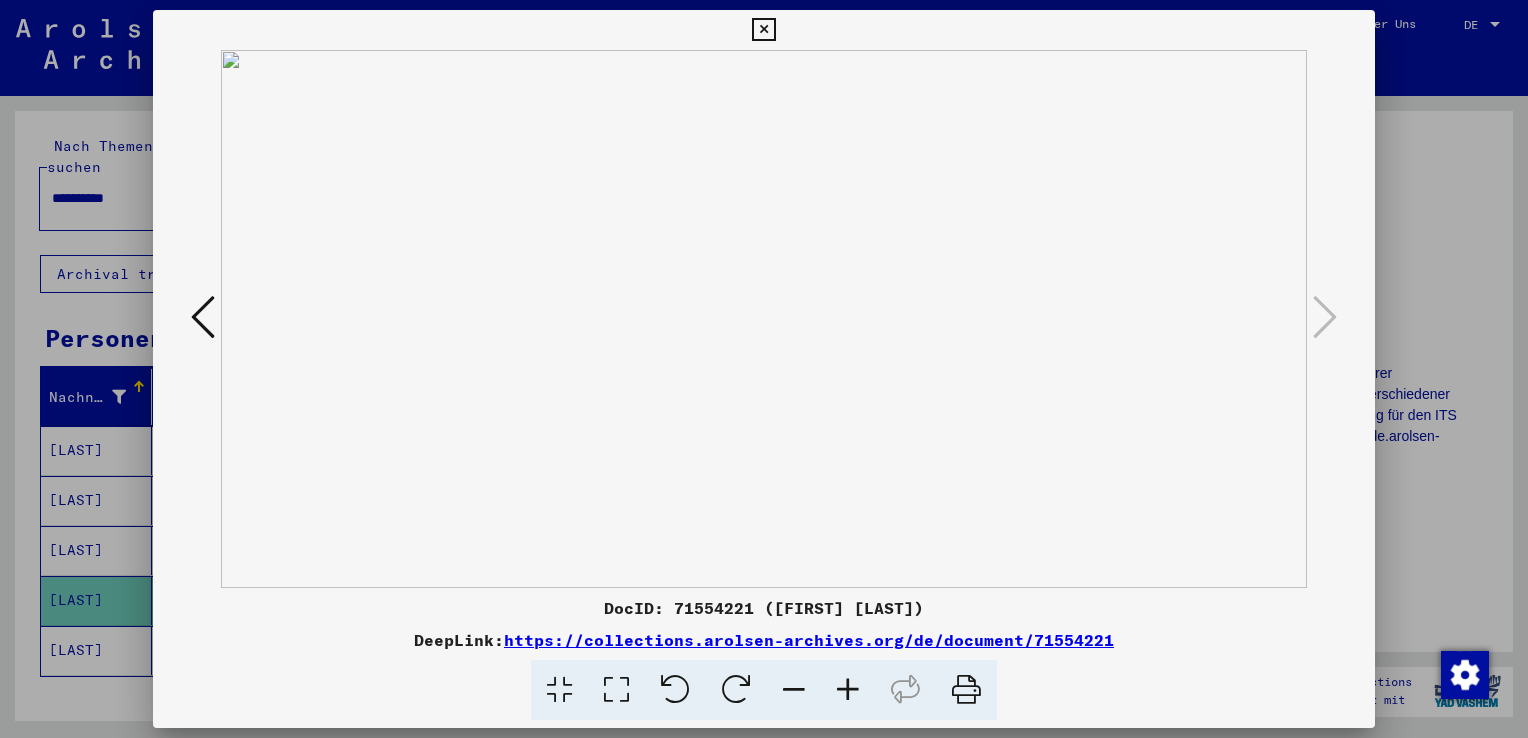 click at bounding box center (203, 317) 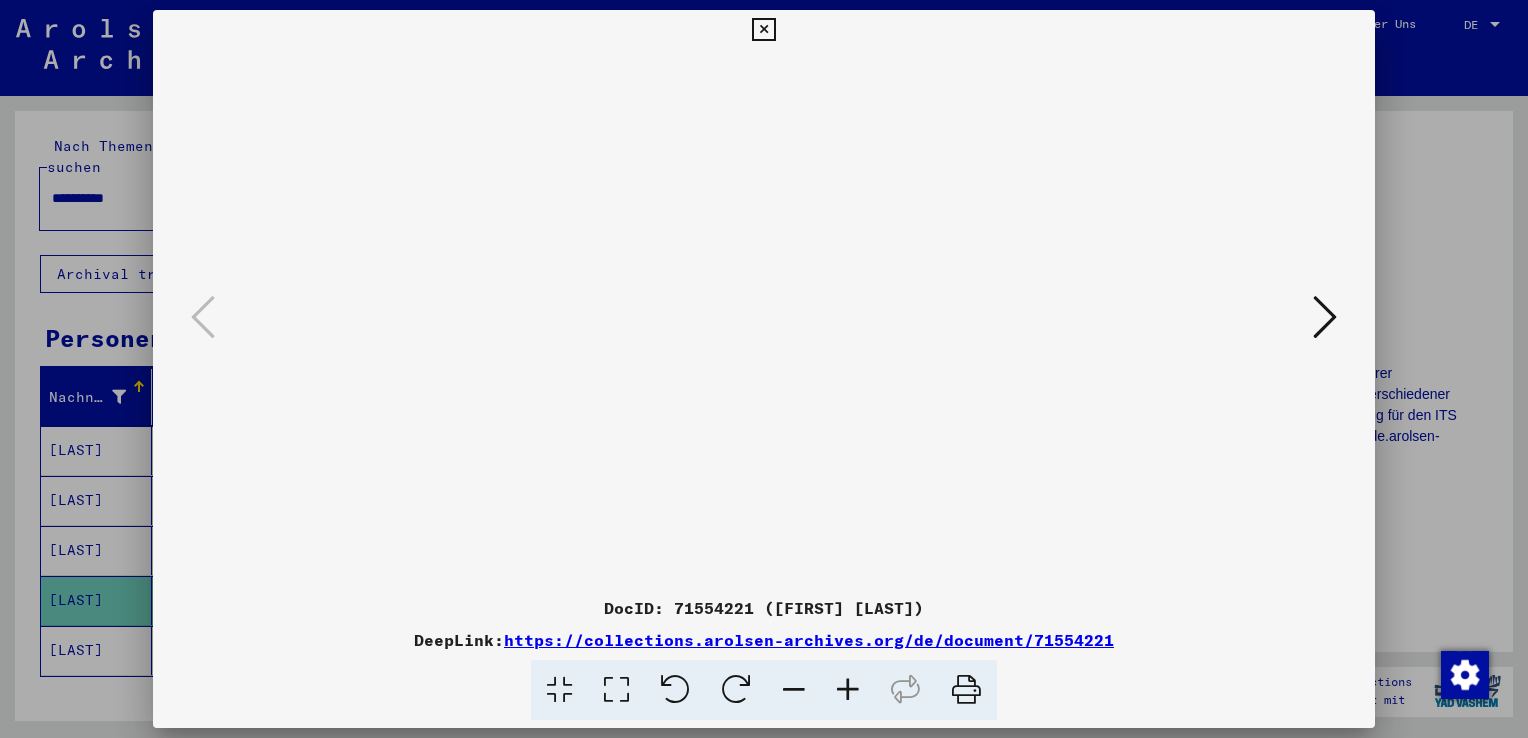 click at bounding box center [848, 690] 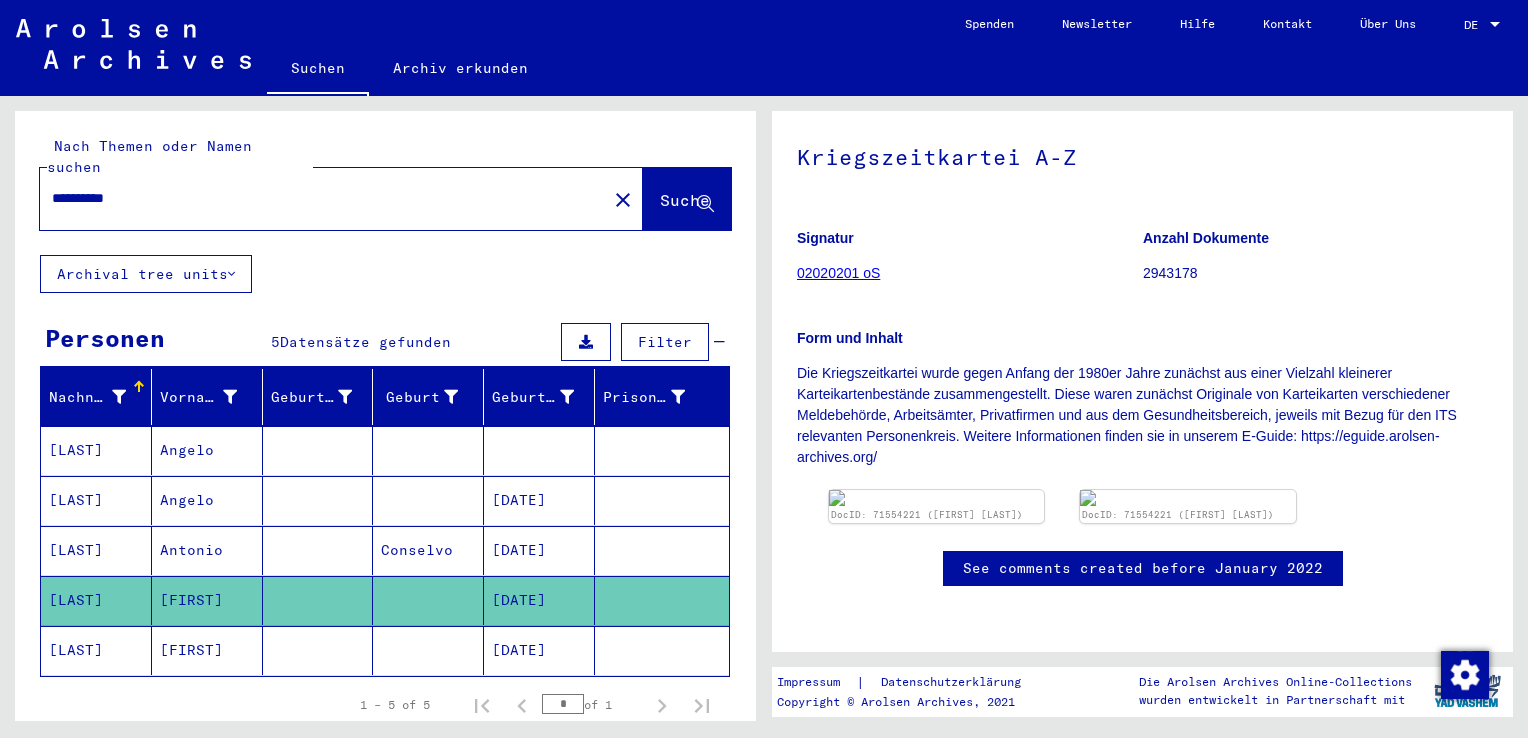 click at bounding box center (662, 450) 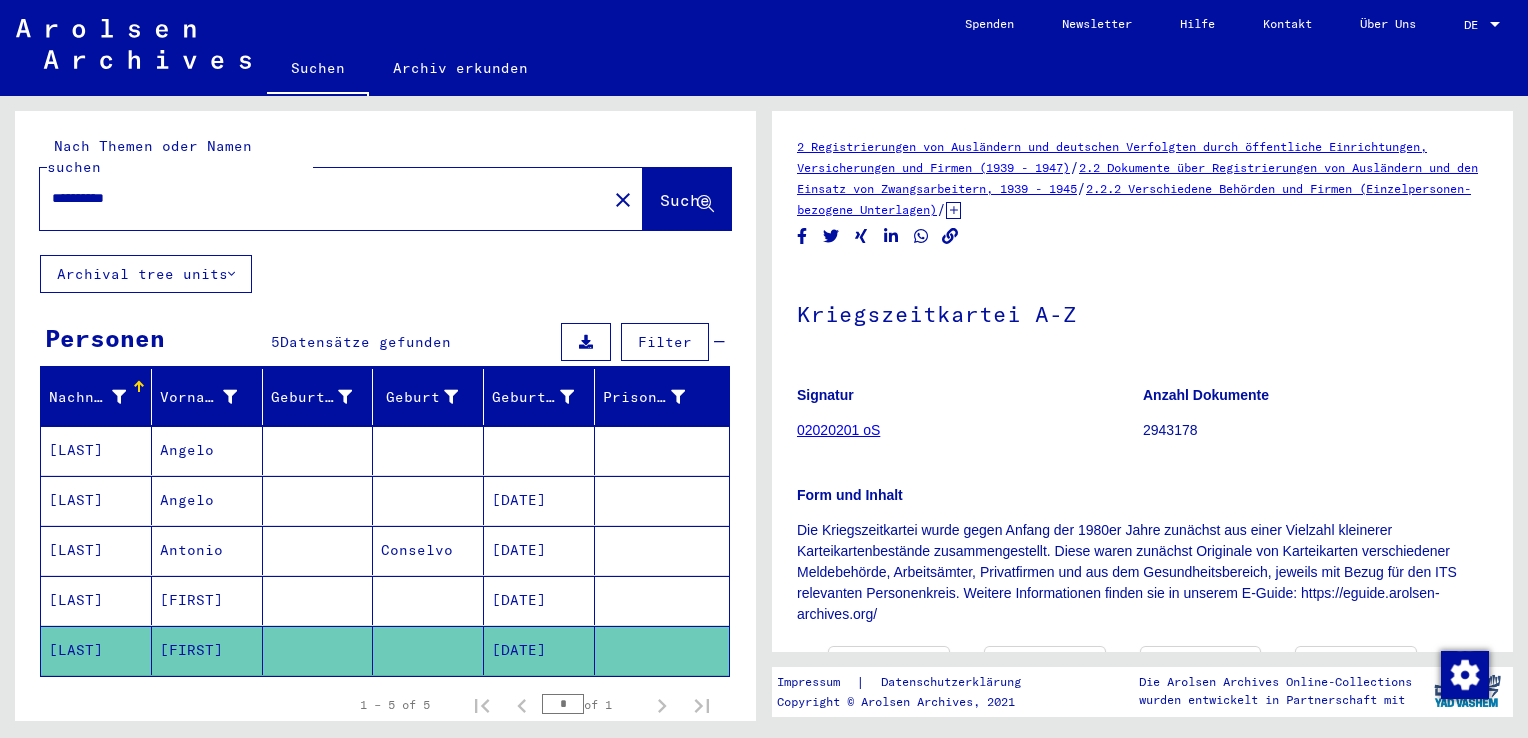 scroll, scrollTop: 0, scrollLeft: 0, axis: both 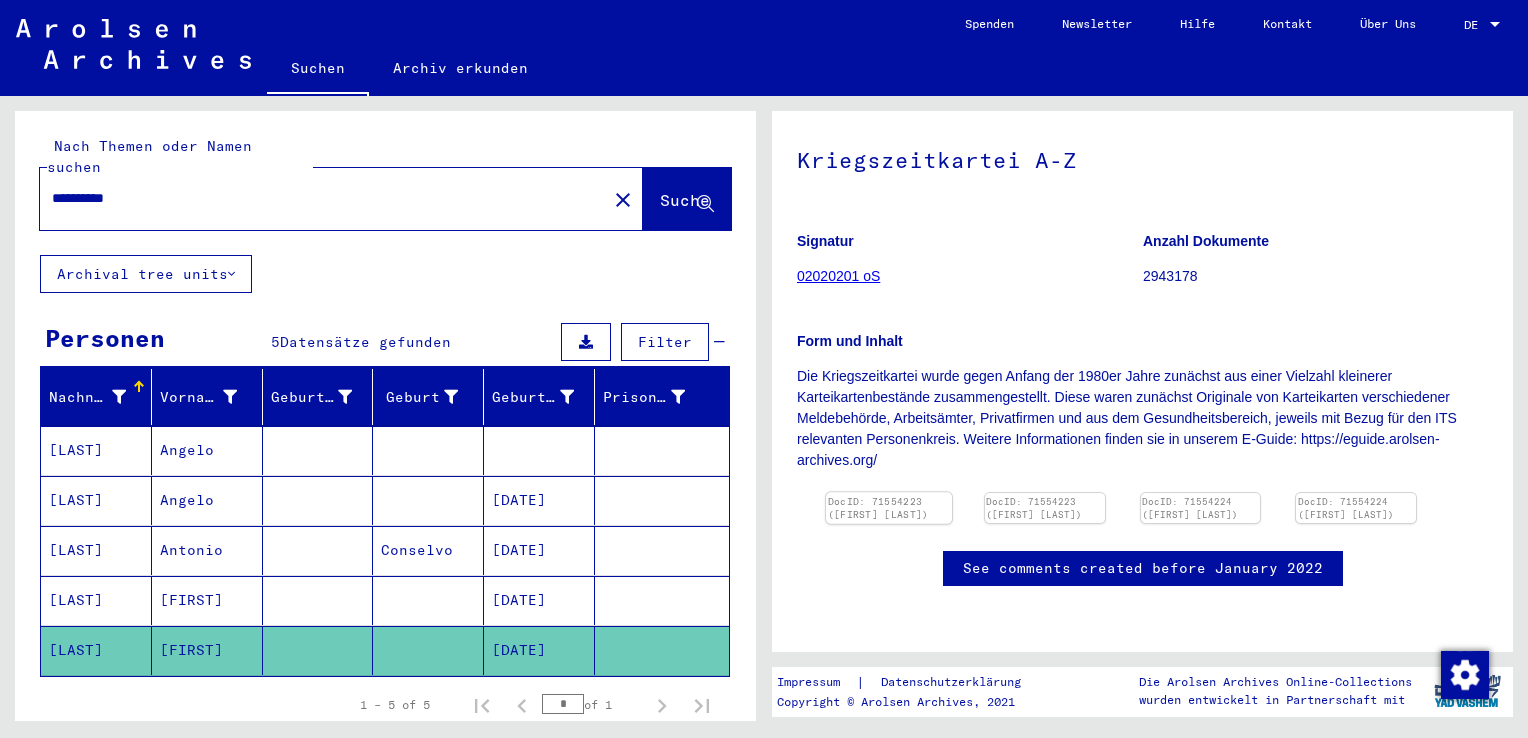 click at bounding box center [889, 492] 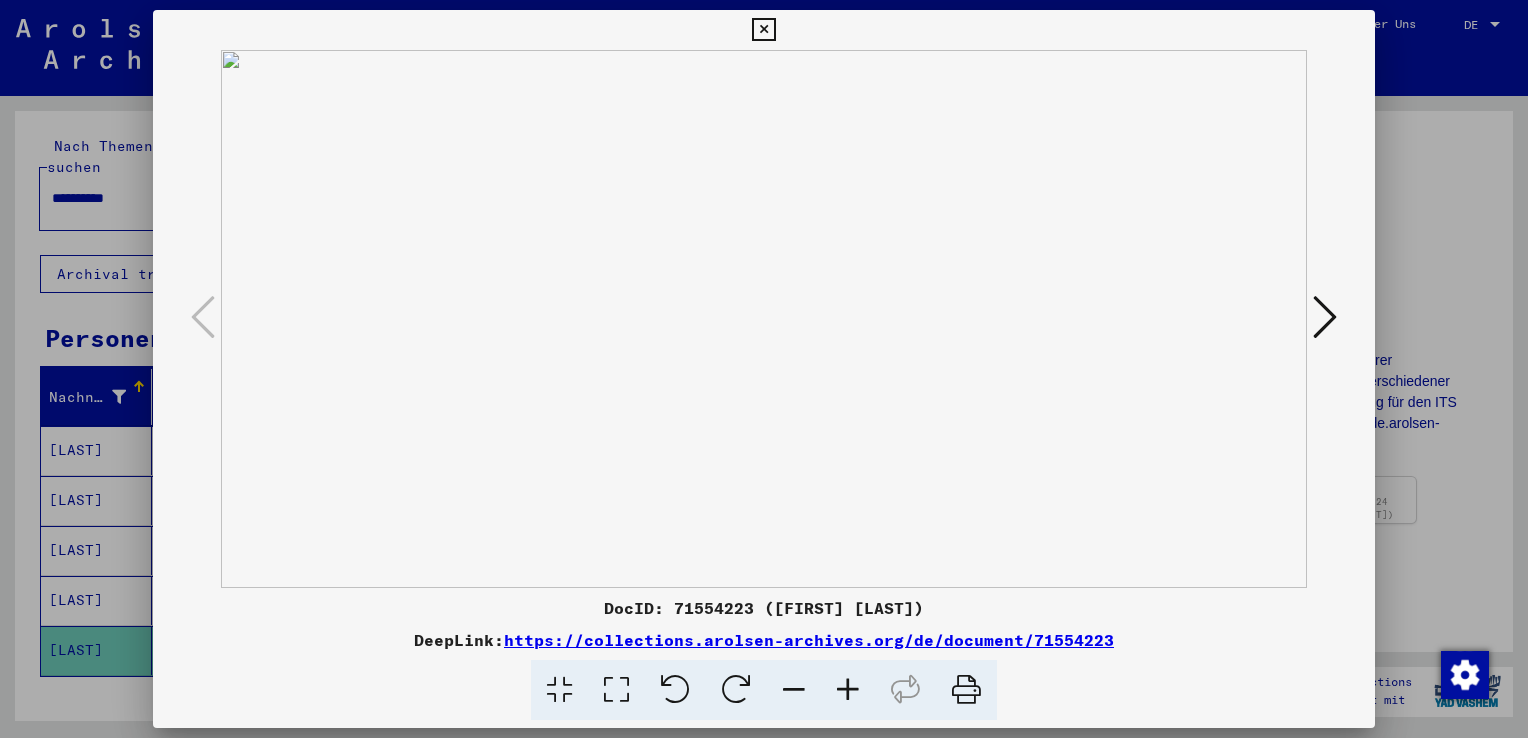 click at bounding box center (1325, 317) 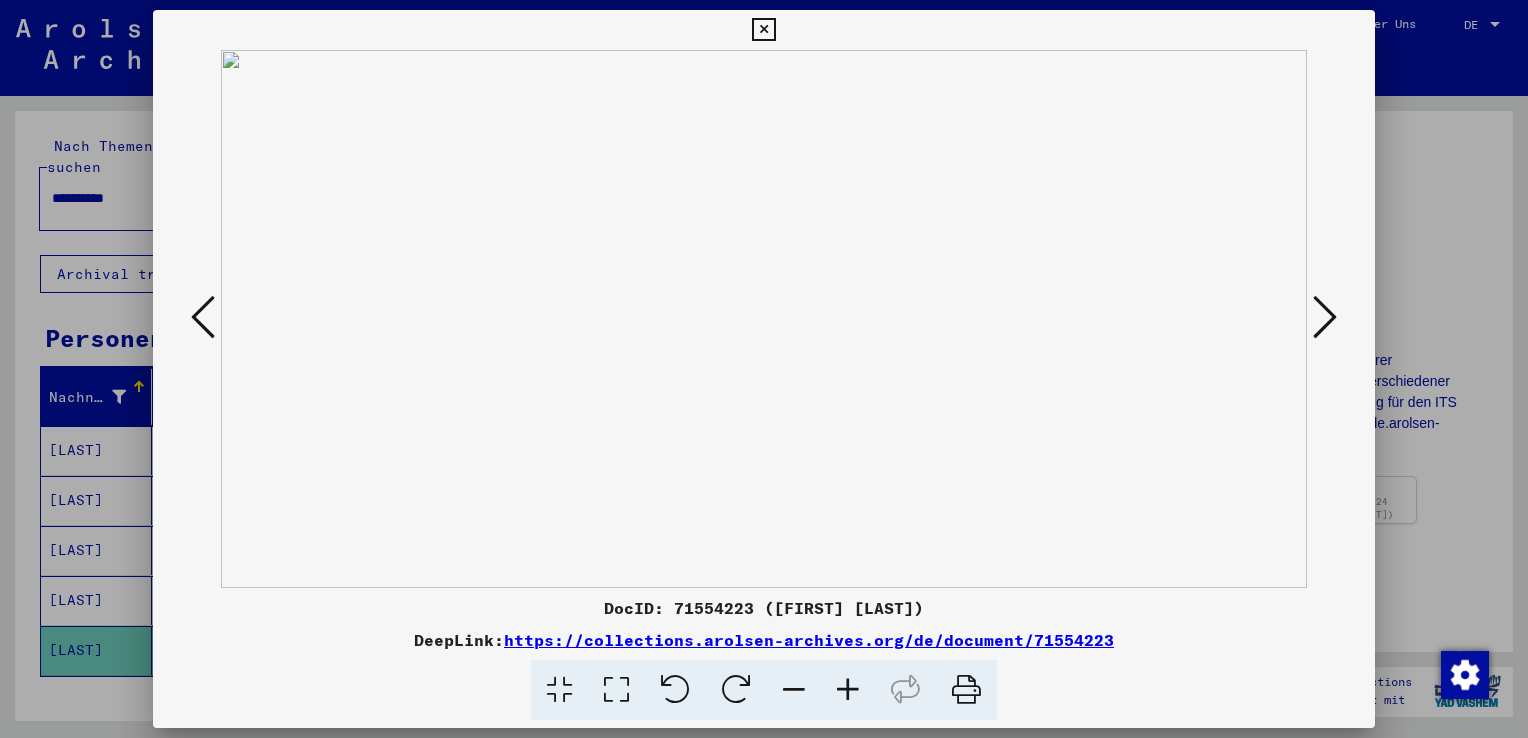 click at bounding box center [1325, 317] 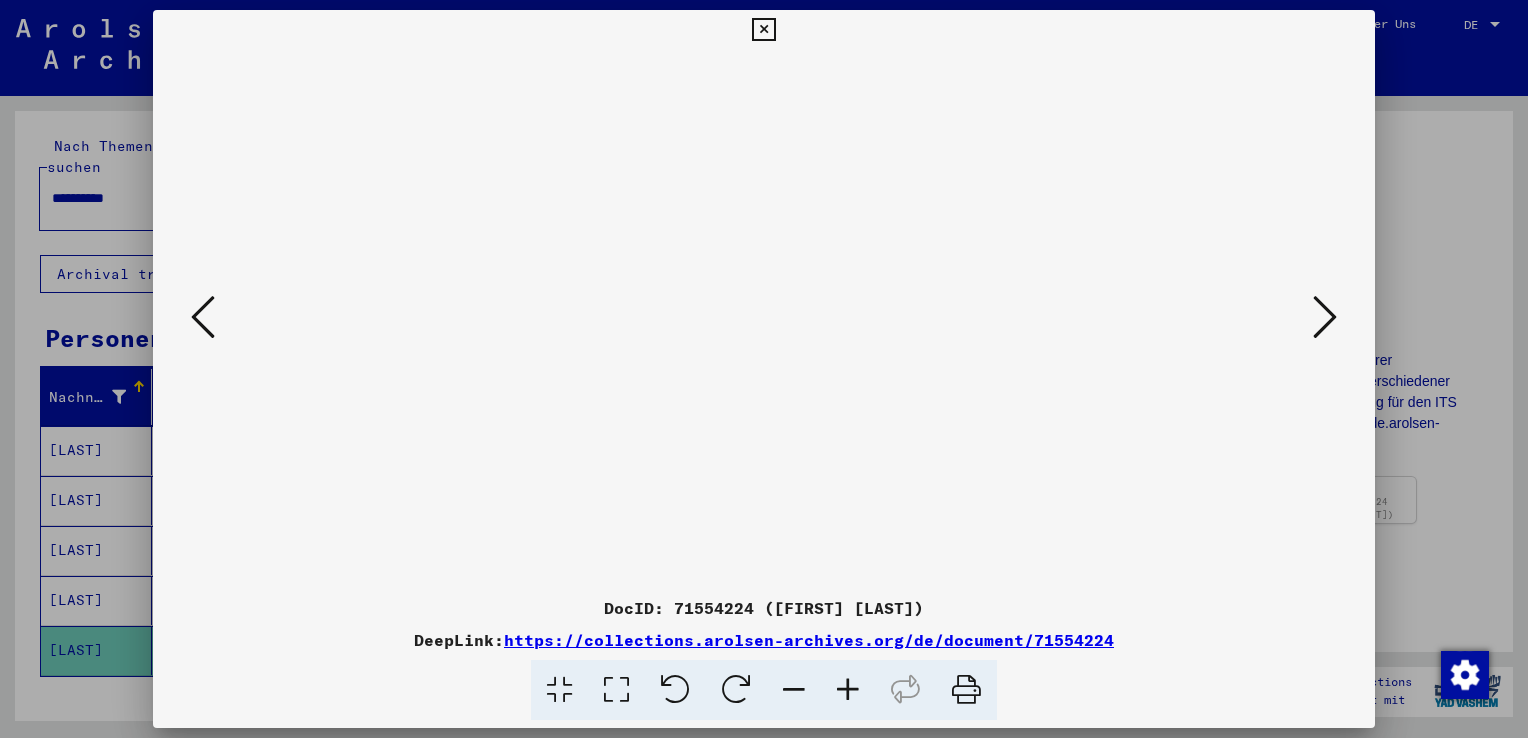 click at bounding box center (1325, 317) 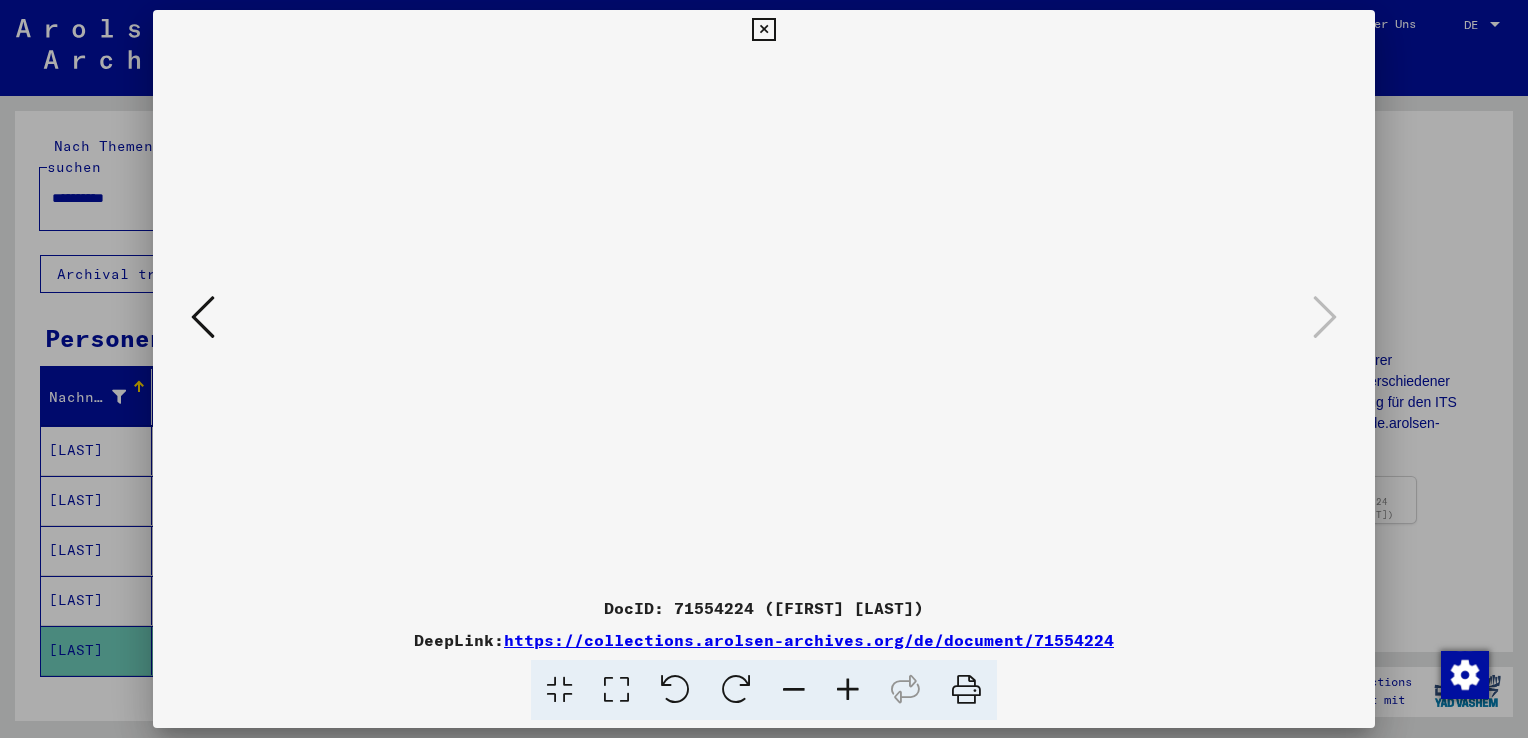 click at bounding box center [203, 317] 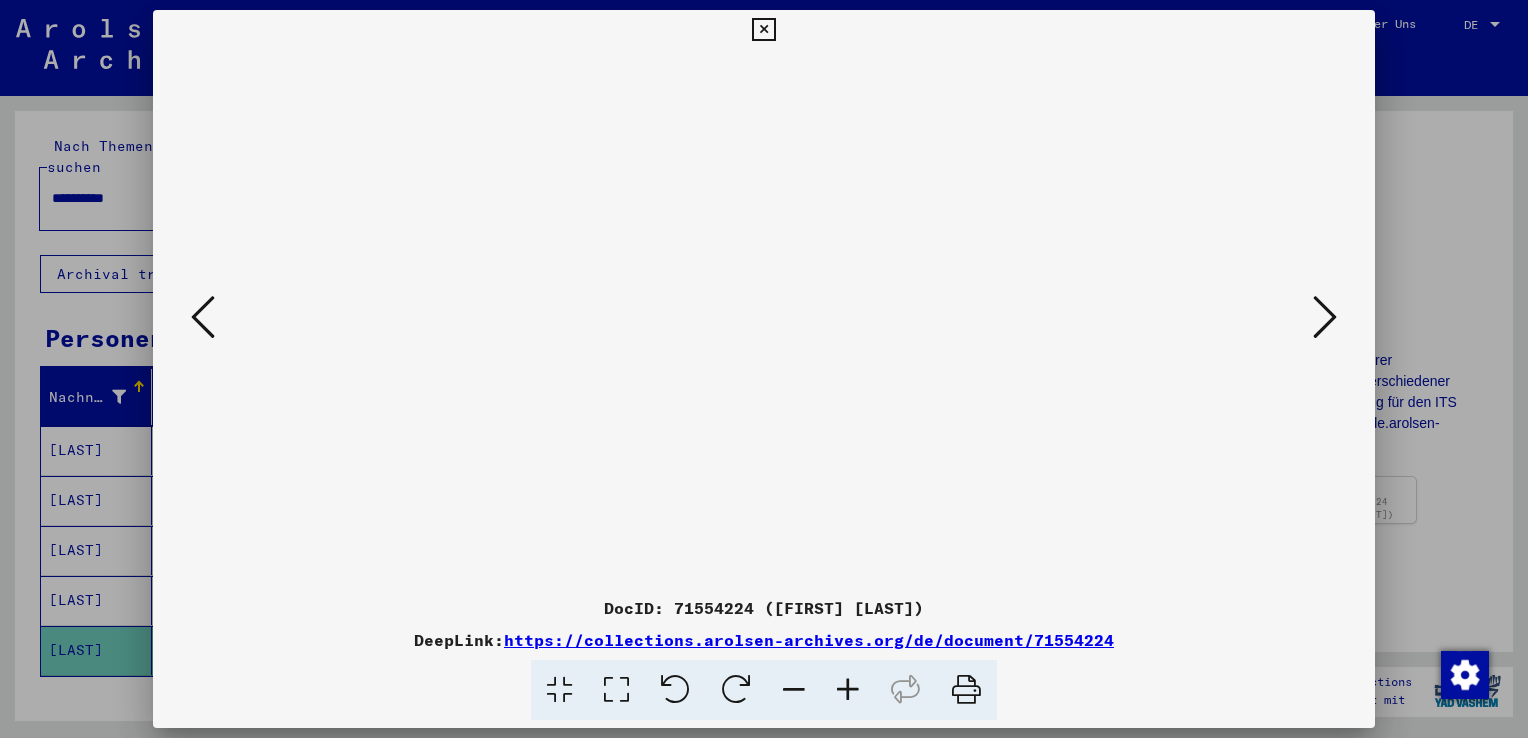 click at bounding box center (203, 317) 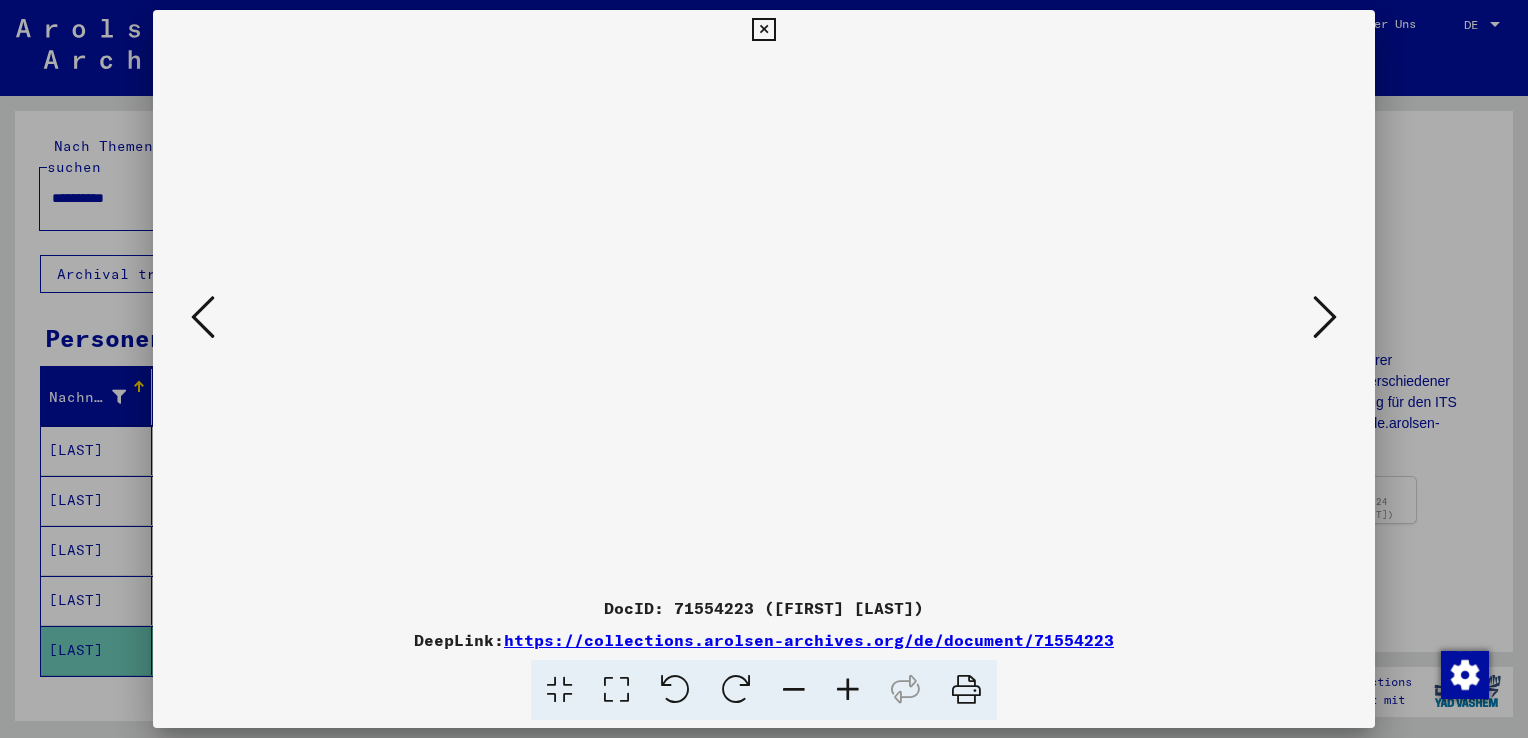 click at bounding box center (203, 317) 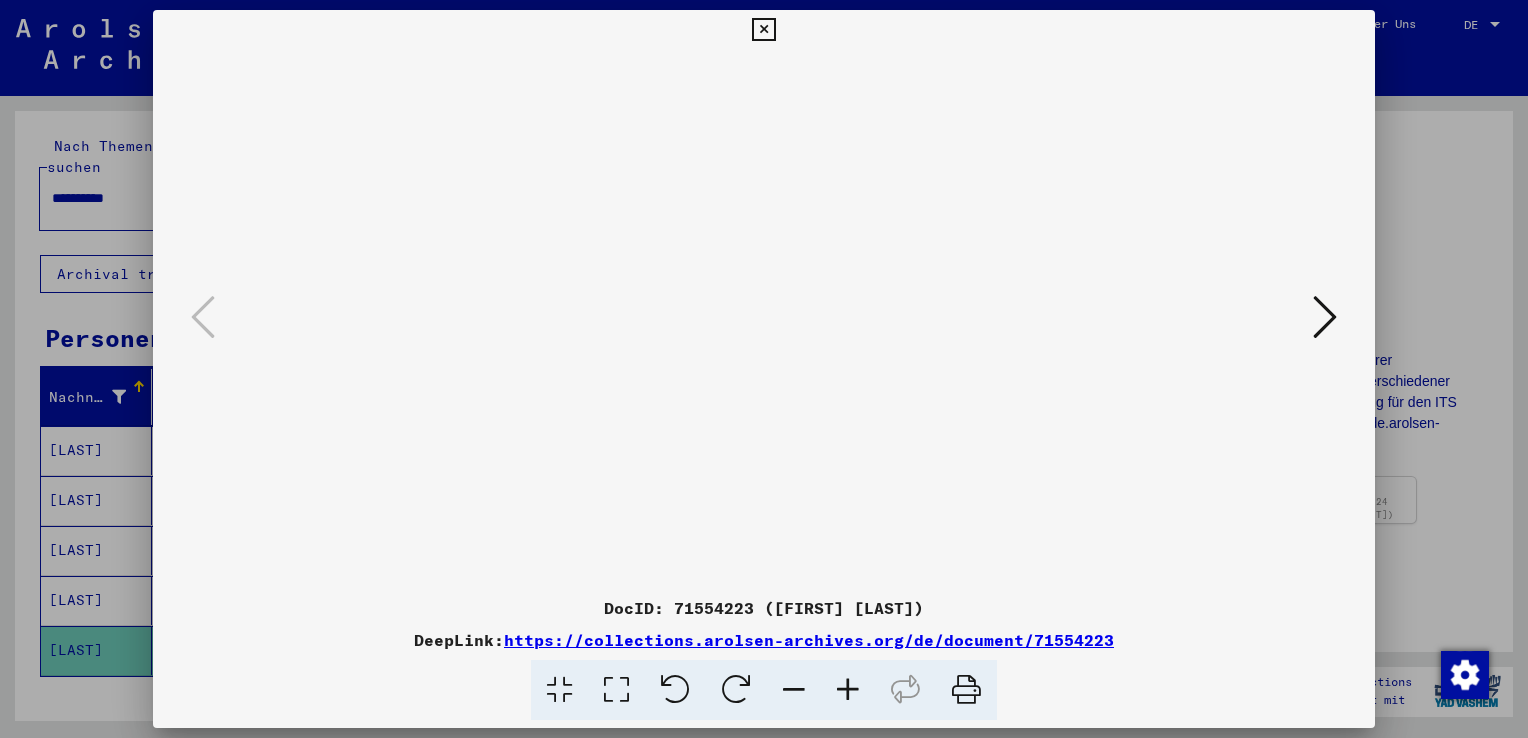 drag, startPoint x: 1466, startPoint y: 234, endPoint x: 1346, endPoint y: 137, distance: 154.30165 